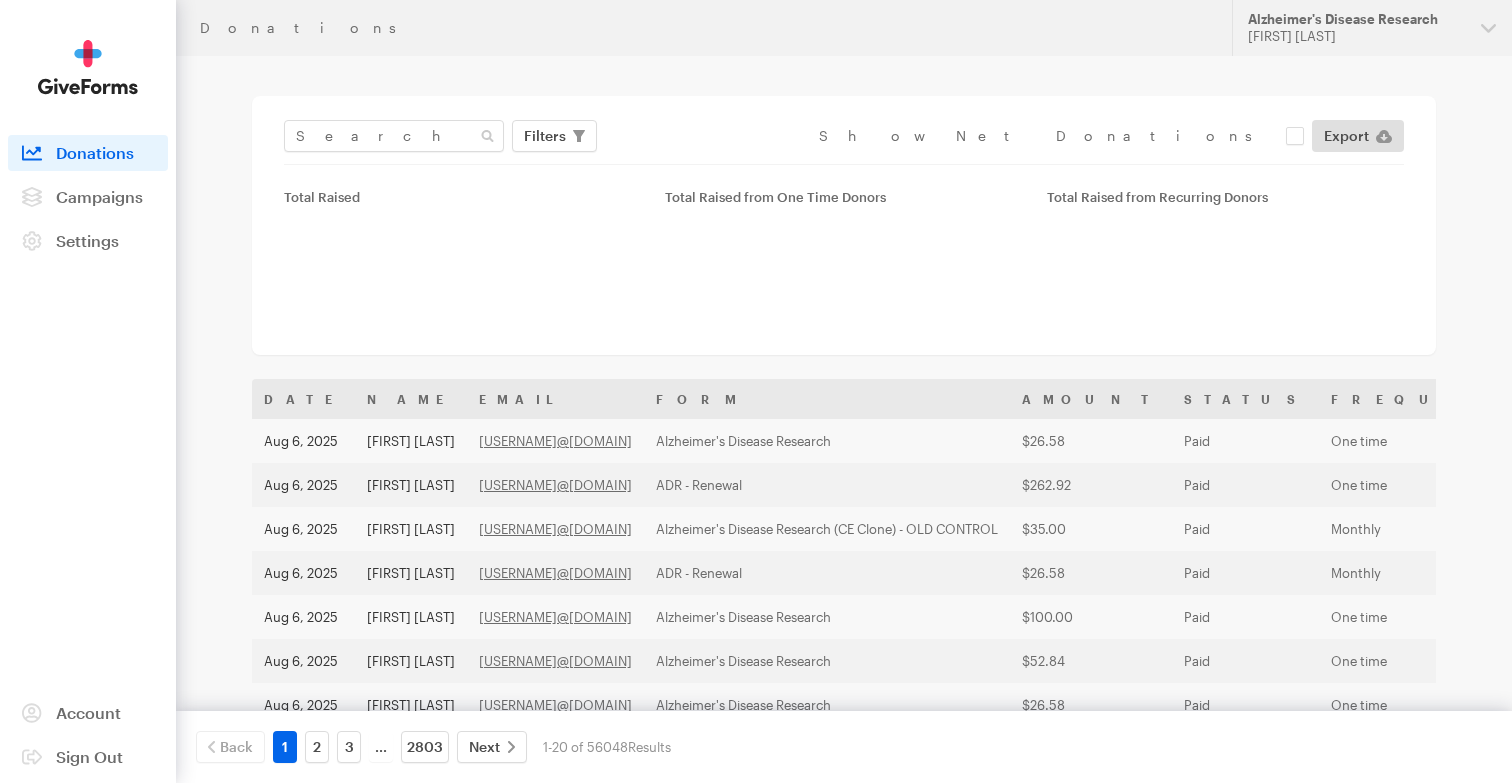 scroll, scrollTop: 0, scrollLeft: 0, axis: both 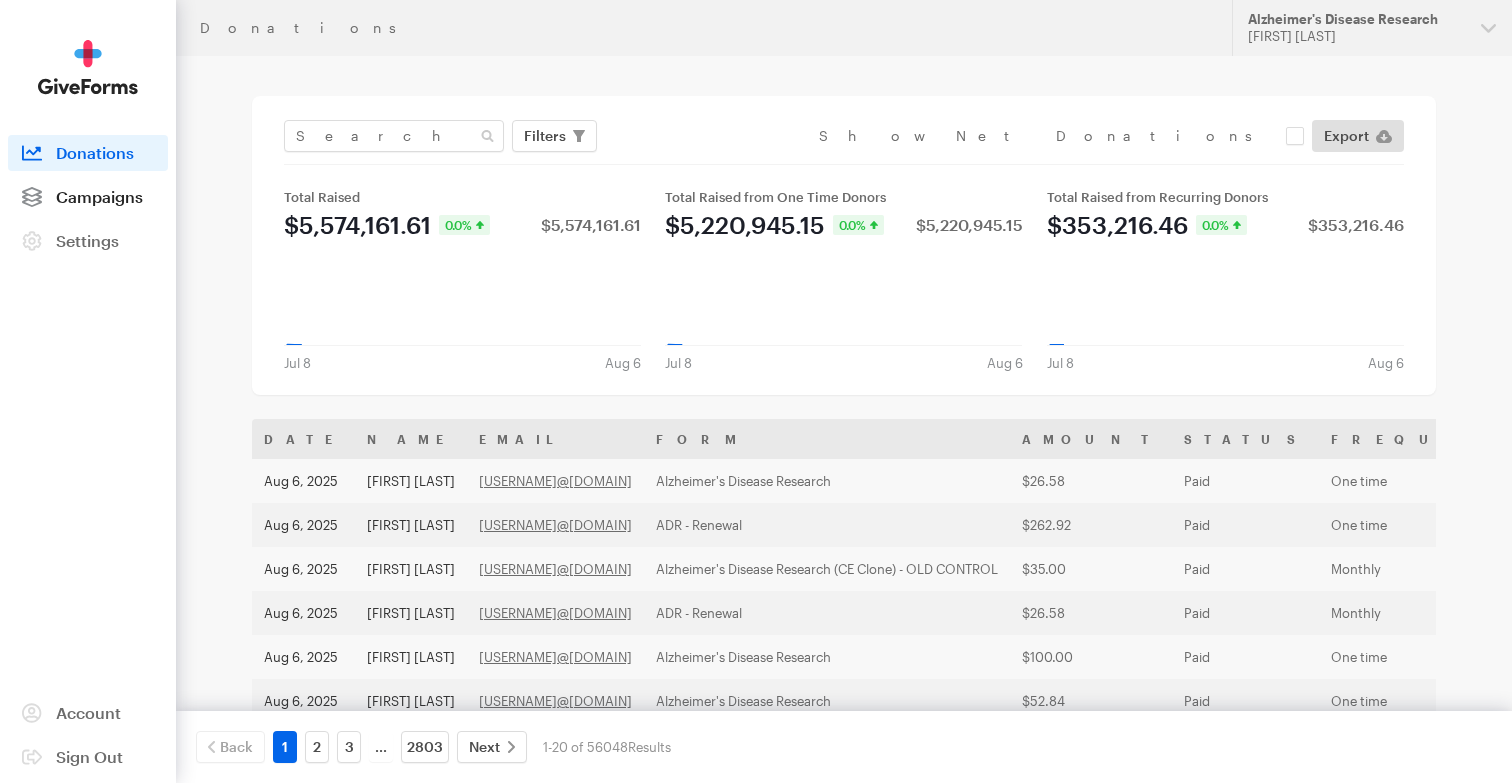click on "Campaigns" at bounding box center (88, 197) 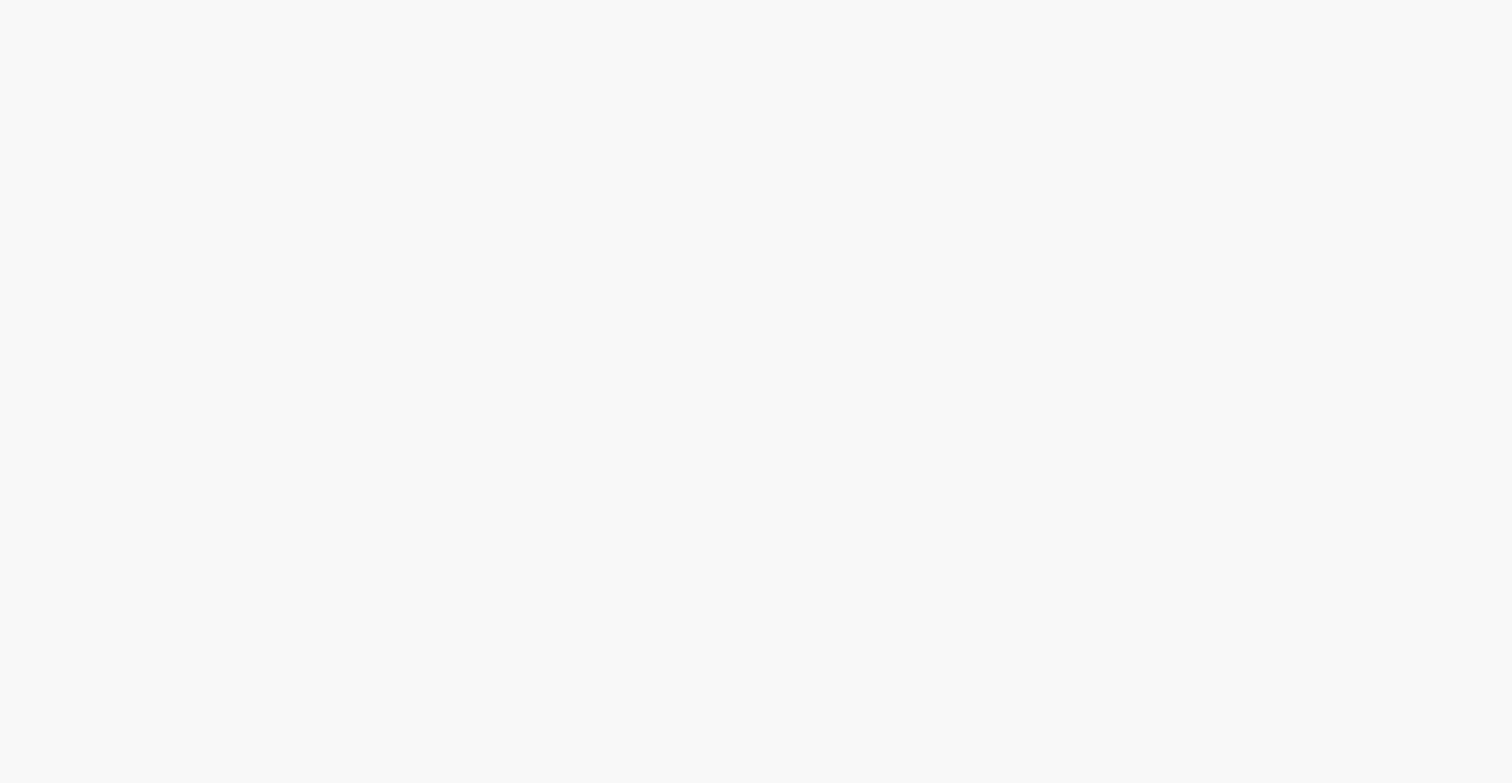 scroll, scrollTop: 0, scrollLeft: 0, axis: both 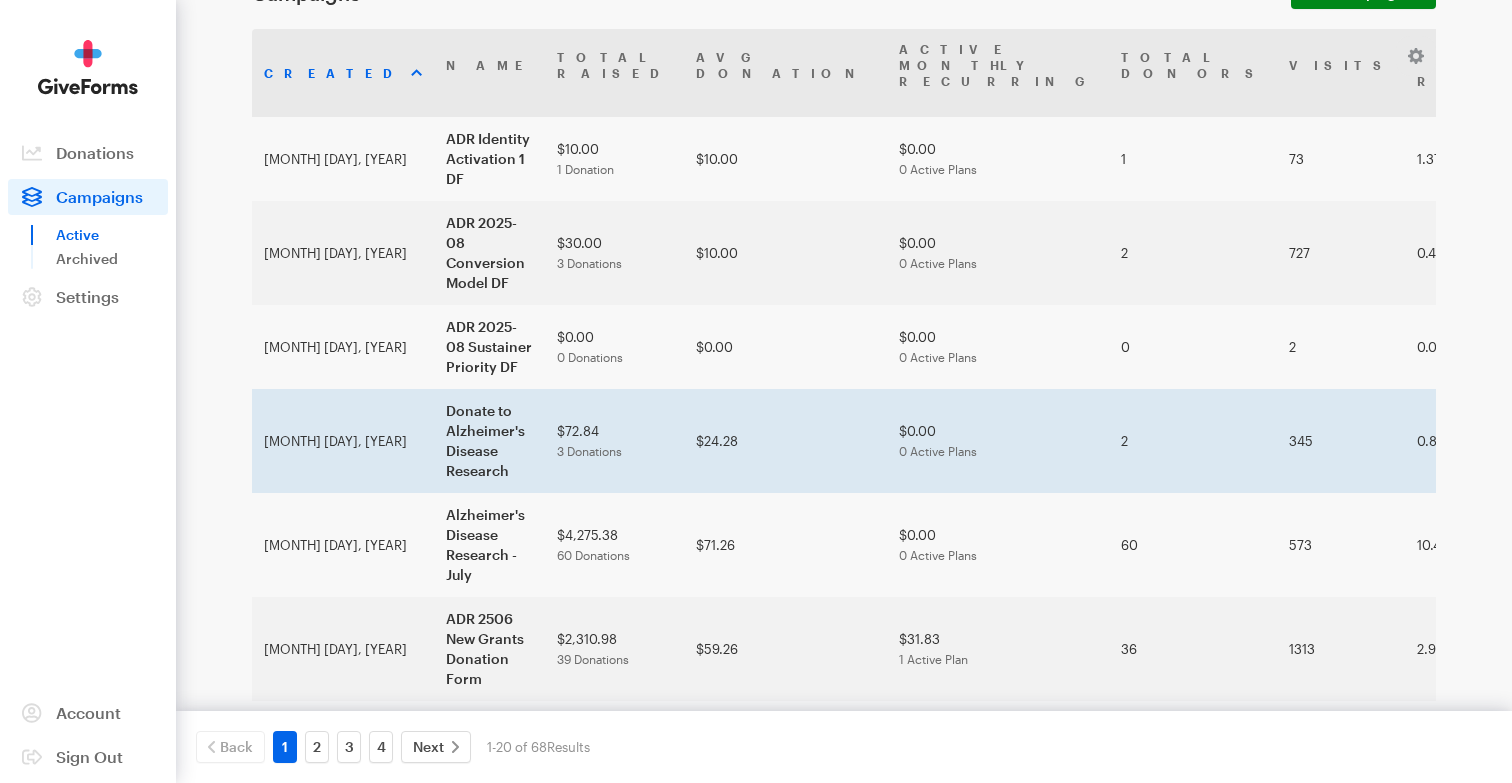 click on "$0.00
0 Active Plans" at bounding box center (998, 441) 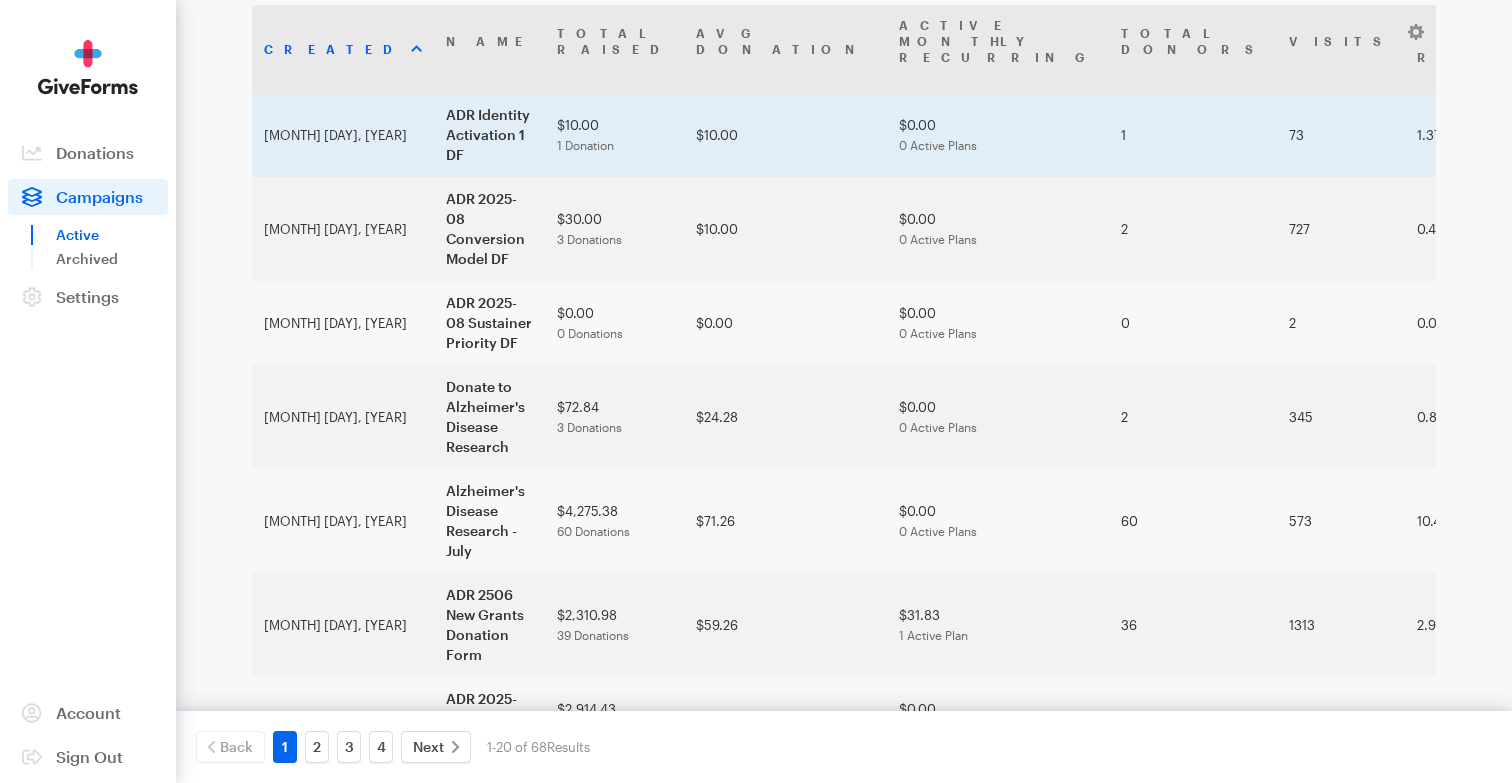 scroll, scrollTop: 194, scrollLeft: 0, axis: vertical 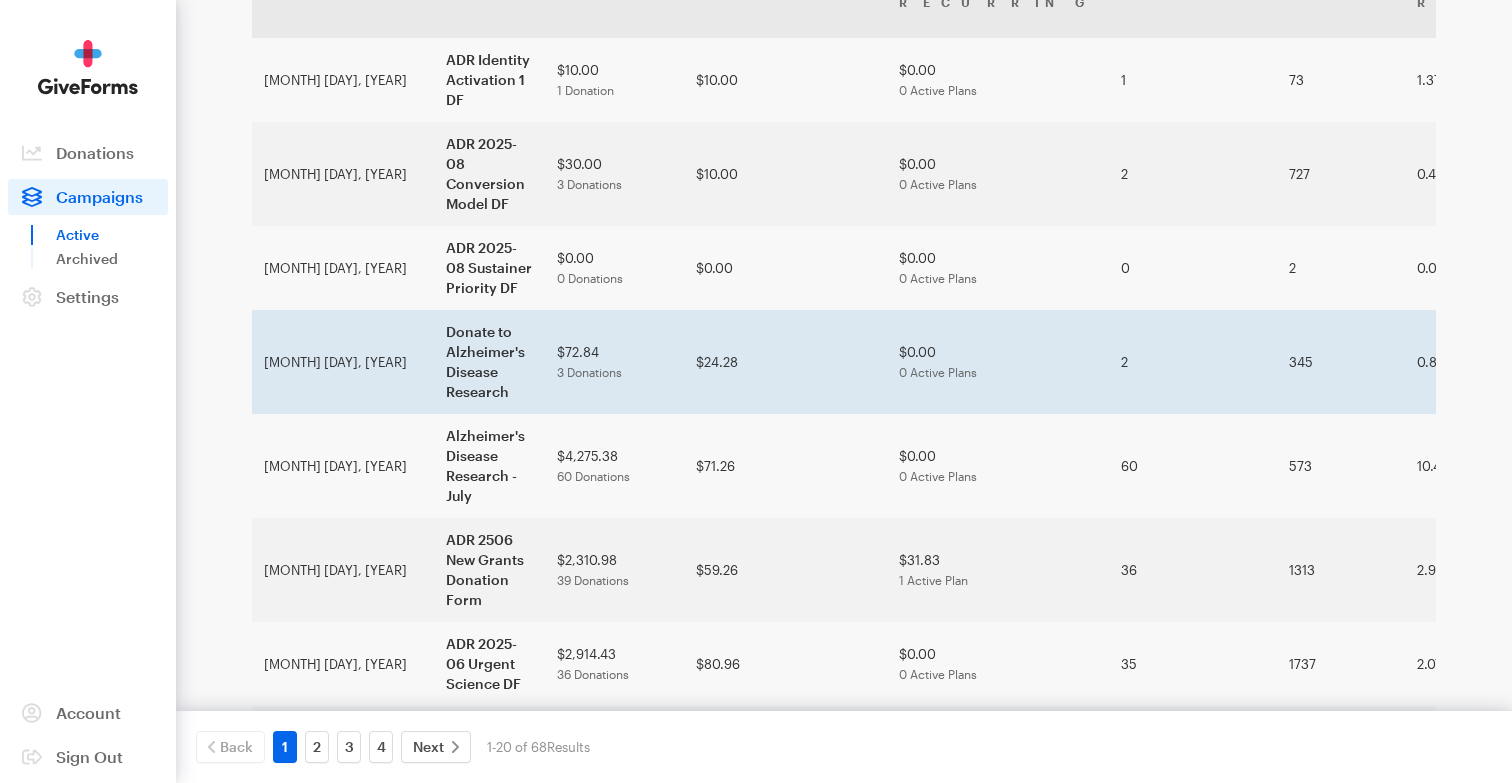click on "345" at bounding box center (1341, 362) 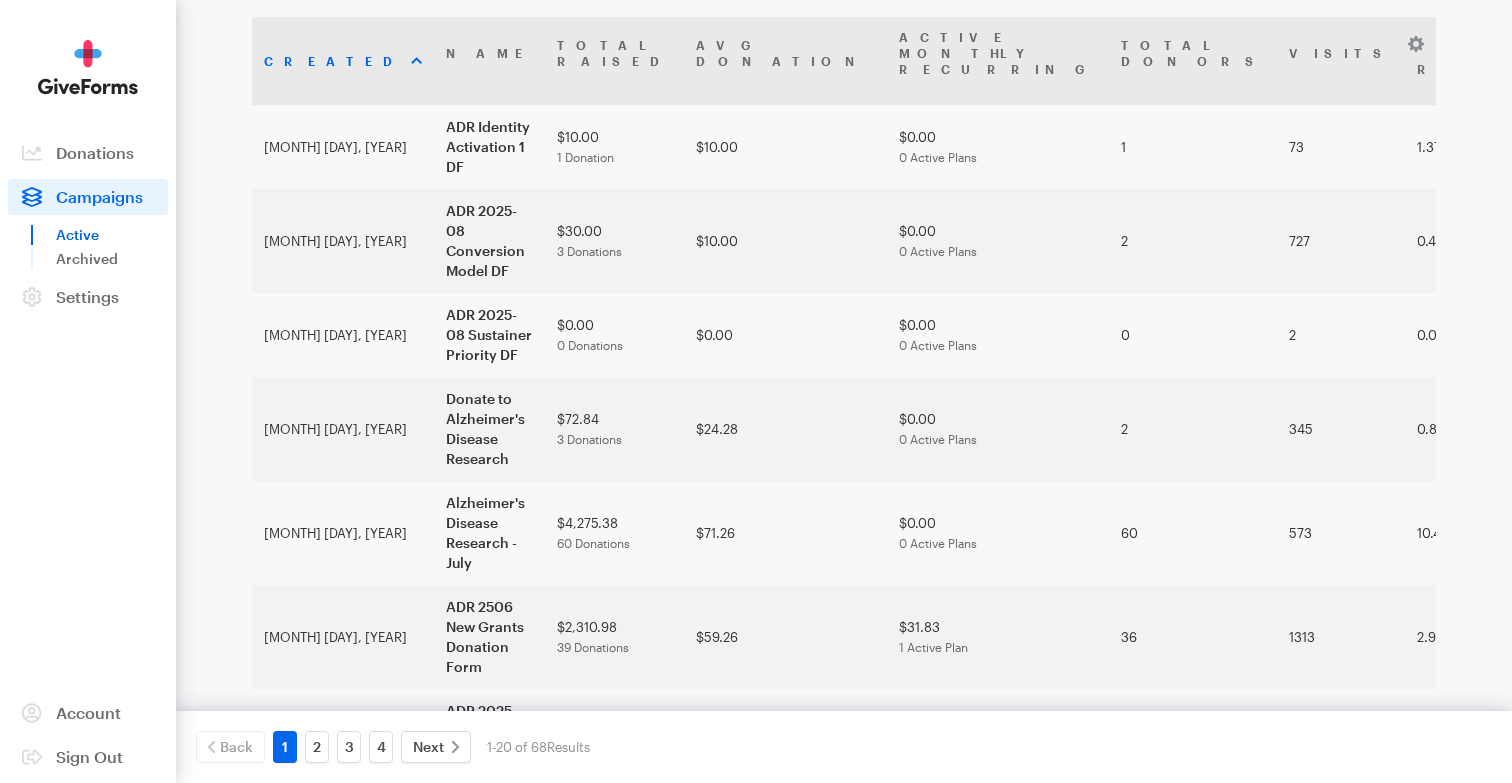 scroll, scrollTop: 181, scrollLeft: 0, axis: vertical 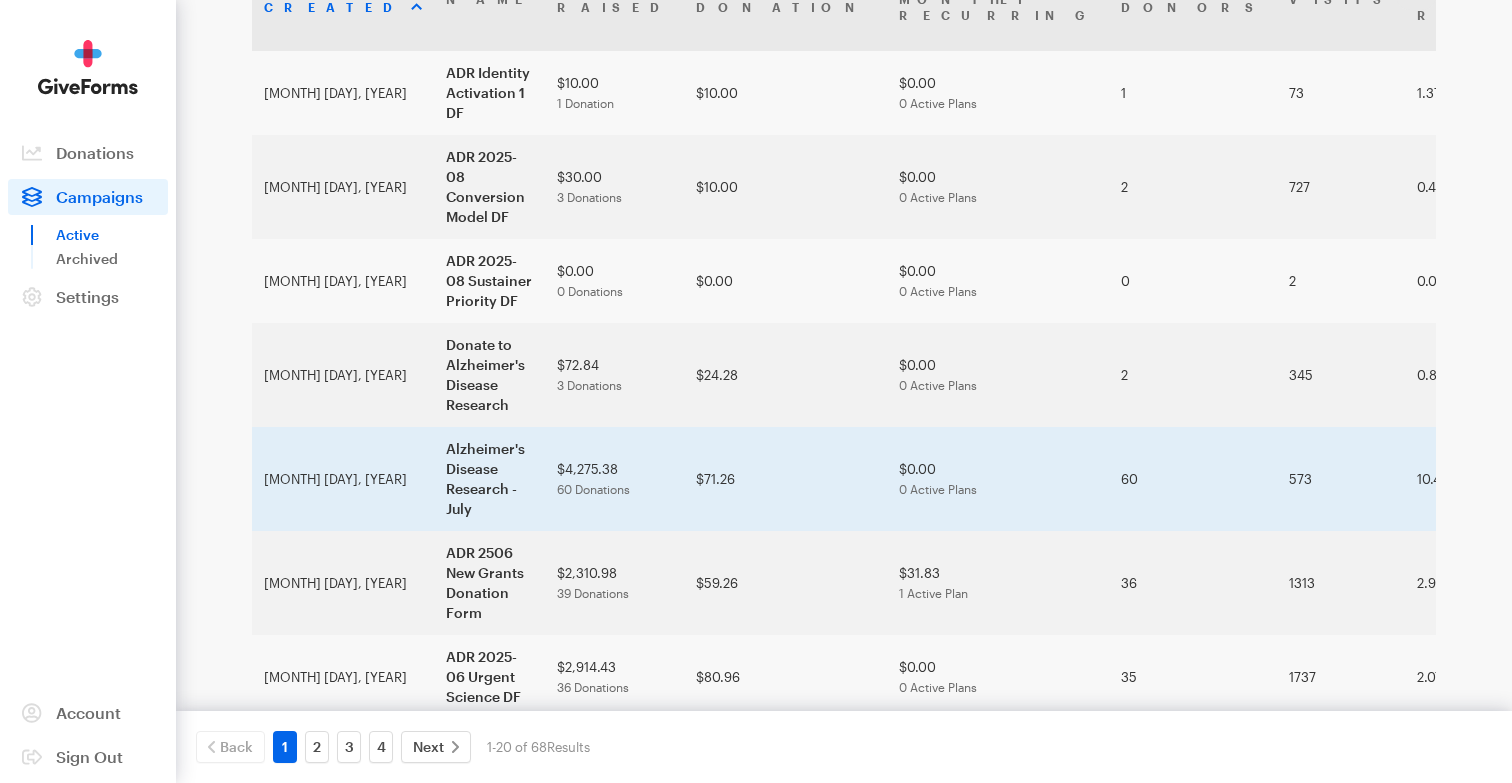 click on "$0.00
0 Active Plans" at bounding box center (998, 479) 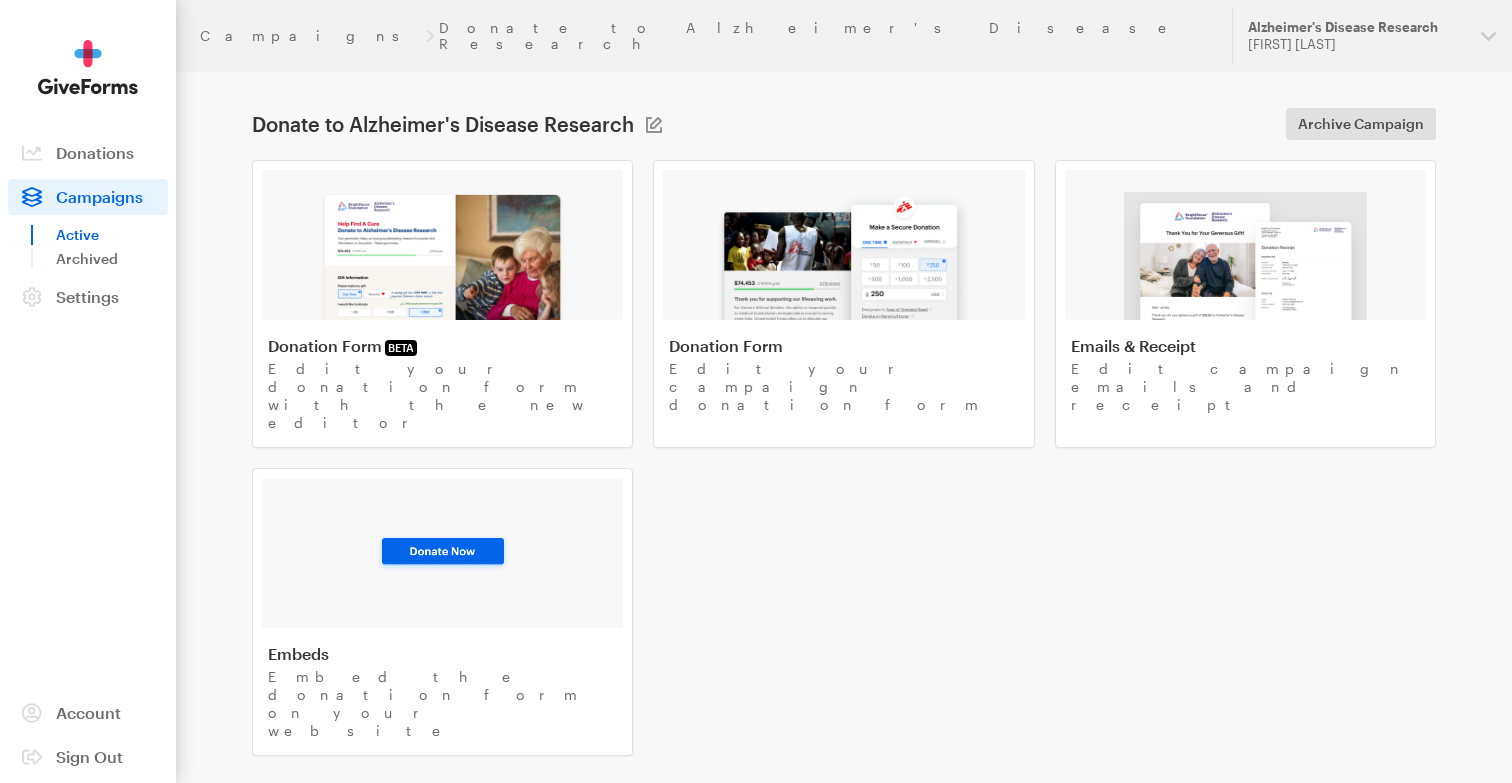 scroll, scrollTop: 0, scrollLeft: 0, axis: both 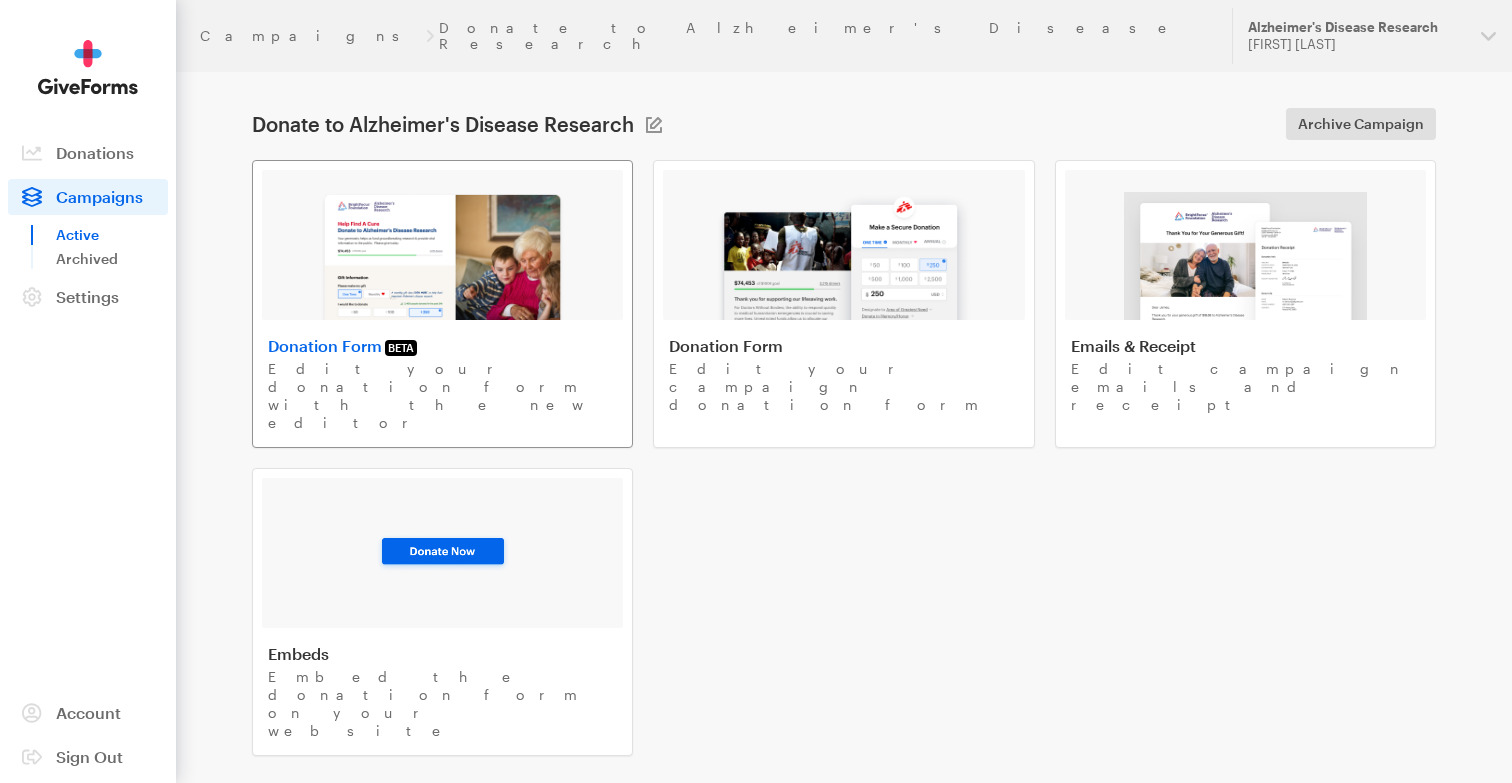 click at bounding box center [442, 256] 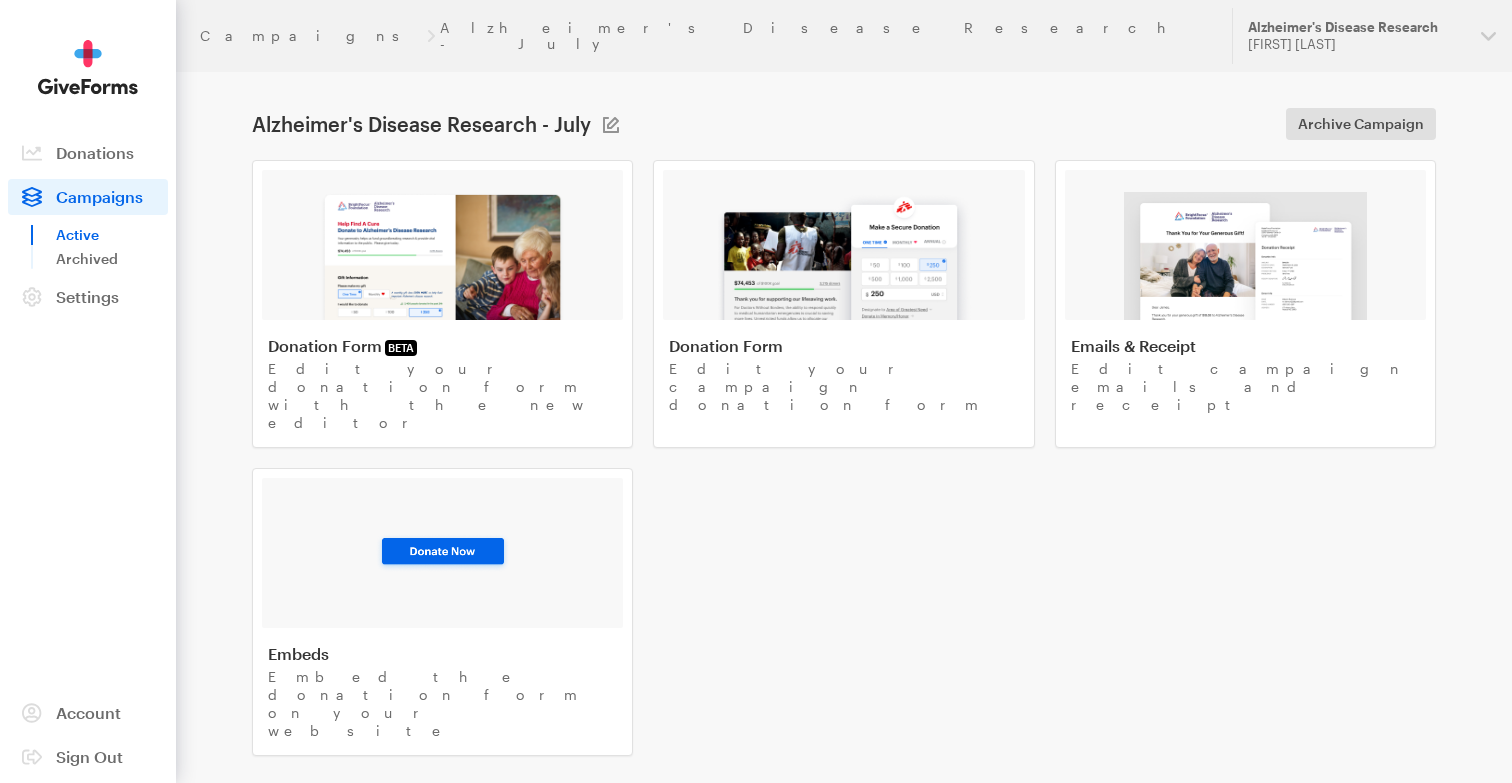 scroll, scrollTop: 0, scrollLeft: 0, axis: both 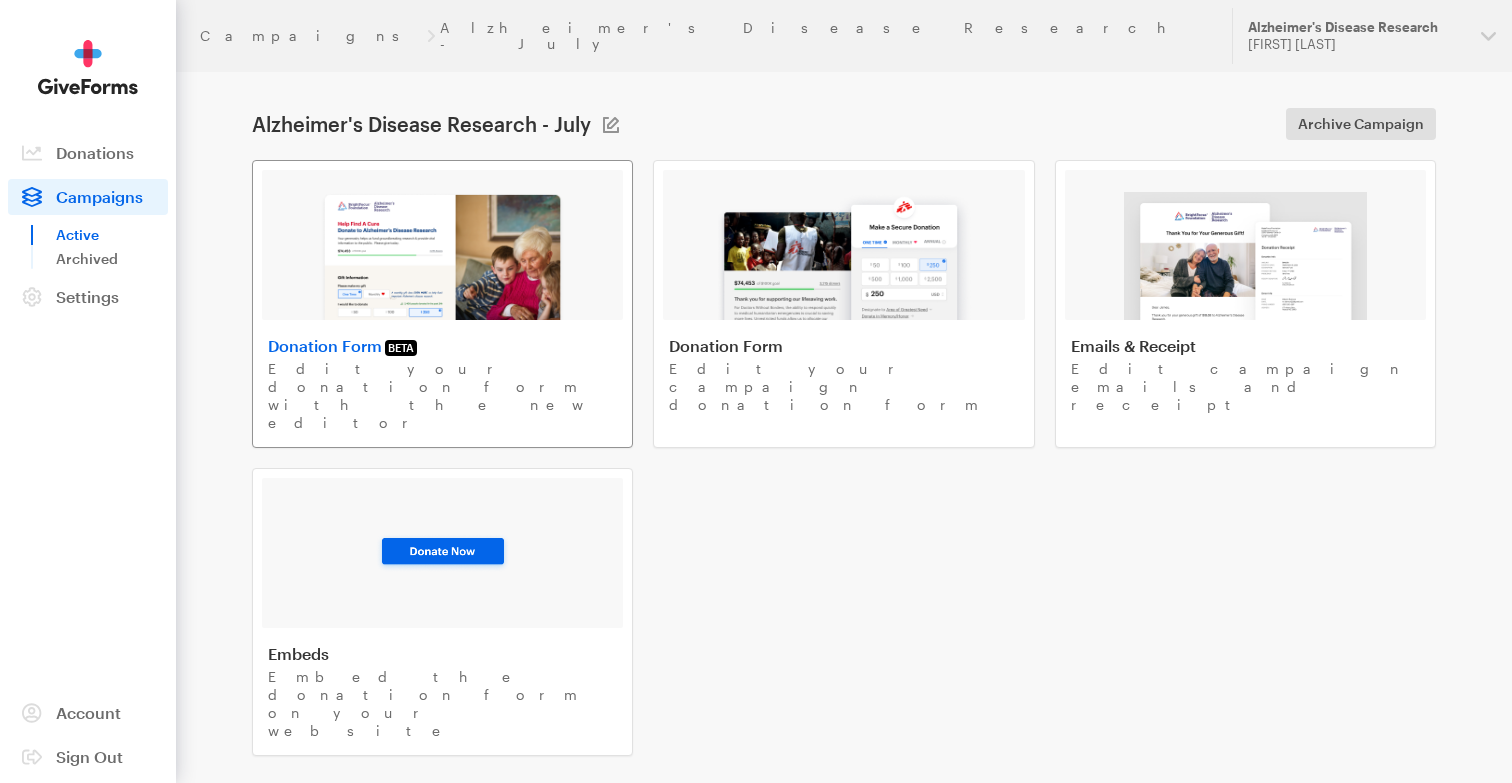 click at bounding box center (442, 256) 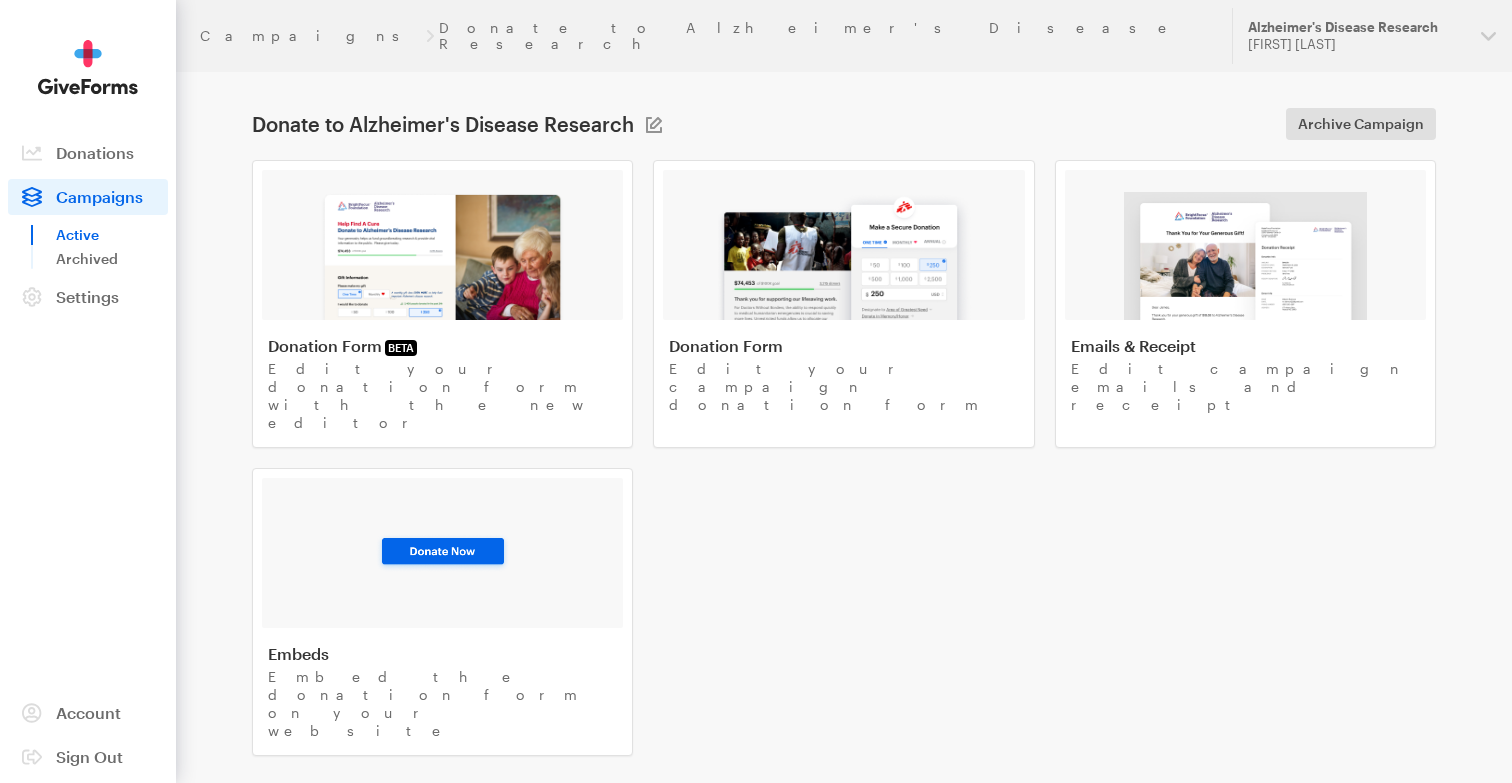 scroll, scrollTop: 0, scrollLeft: 0, axis: both 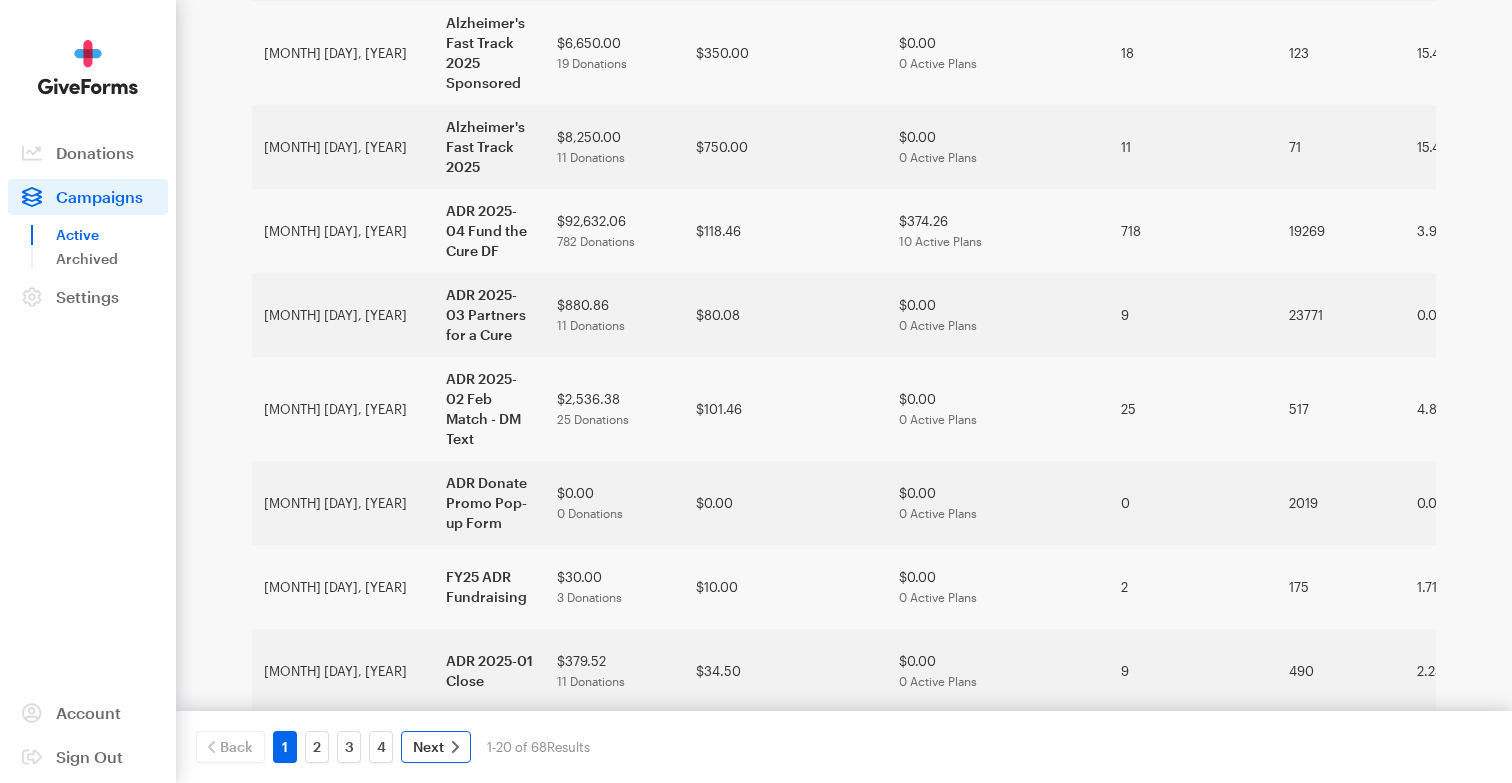 click on "Next" at bounding box center [436, 747] 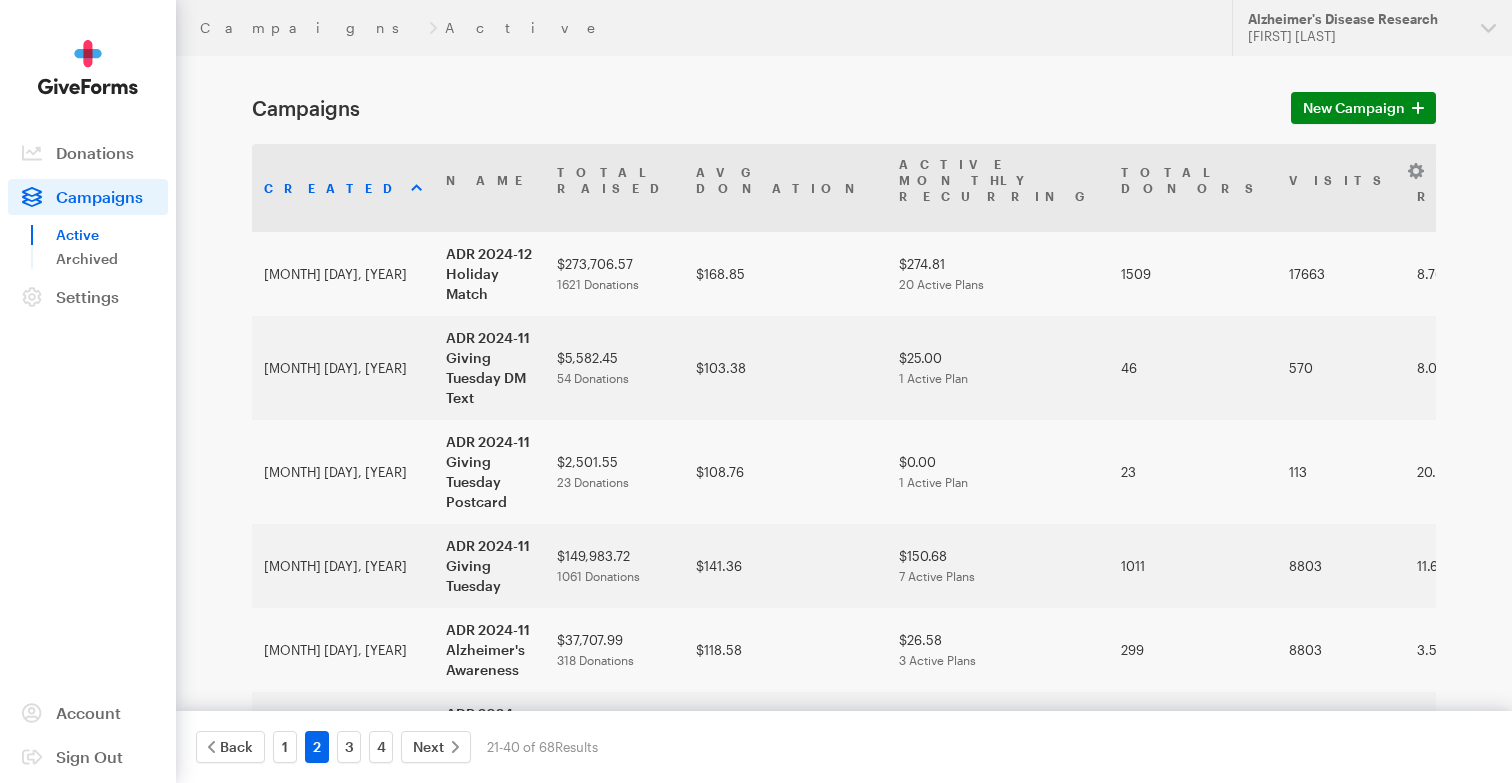 scroll, scrollTop: 0, scrollLeft: 0, axis: both 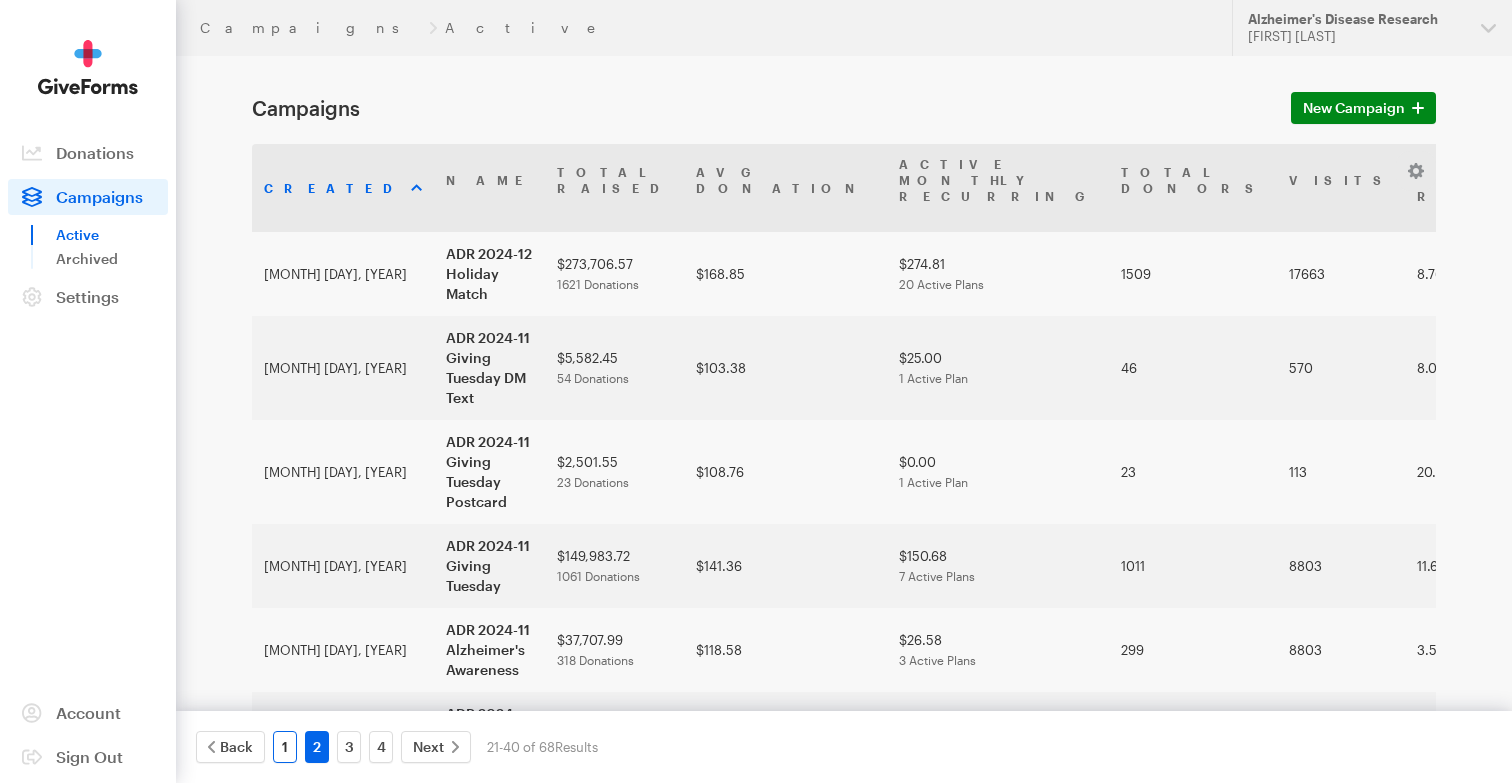 click on "1" at bounding box center [285, 747] 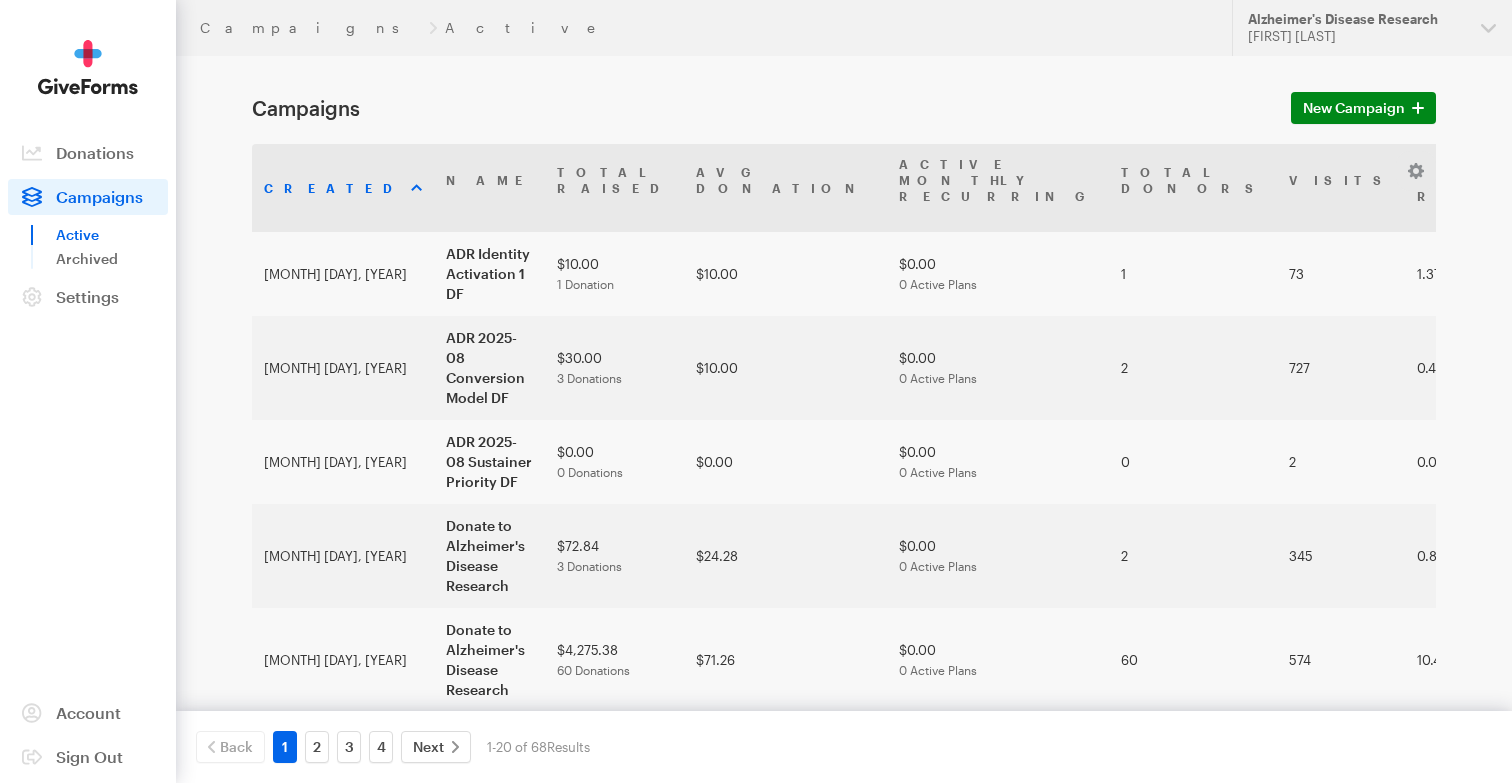 scroll, scrollTop: 0, scrollLeft: 0, axis: both 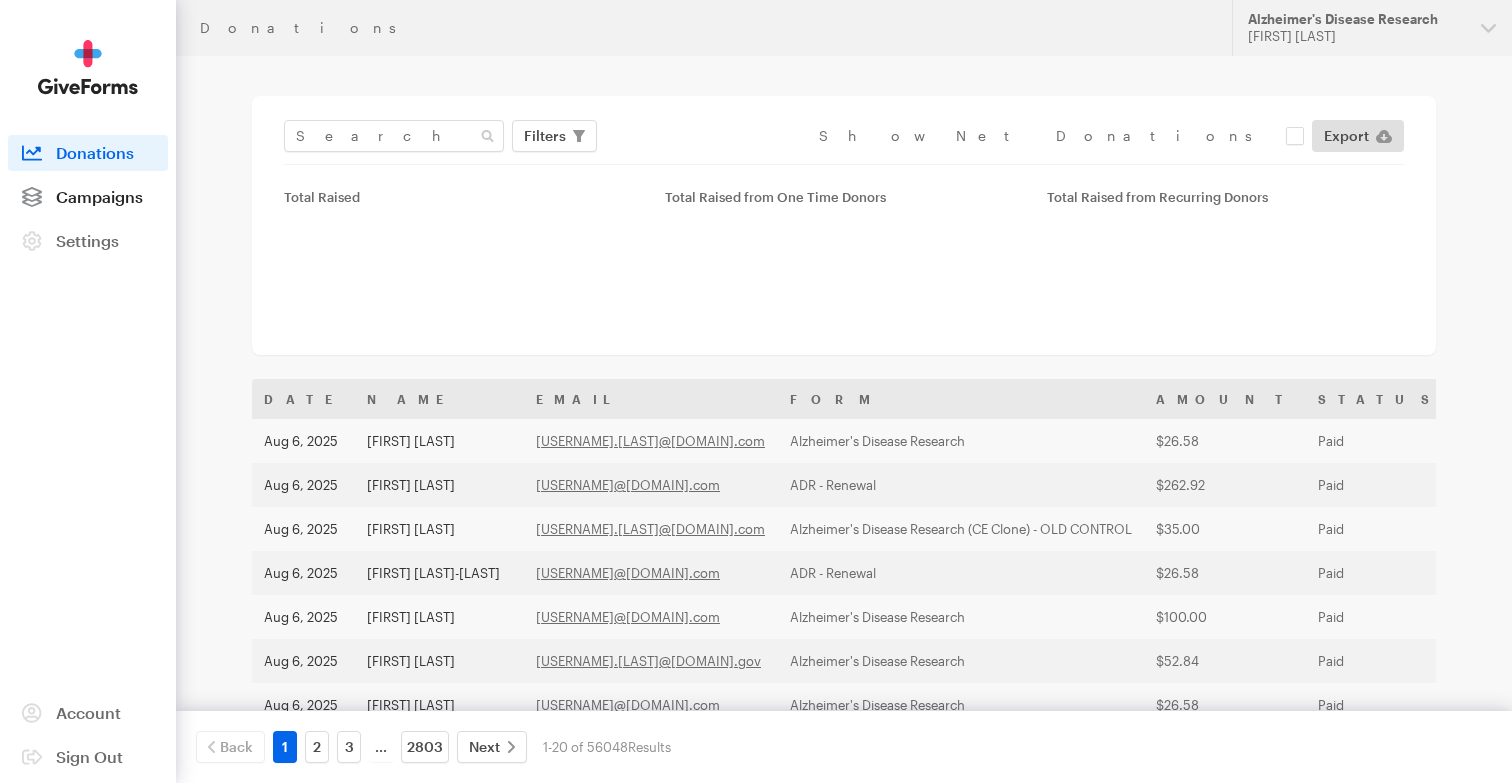 click on "Campaigns" at bounding box center [99, 196] 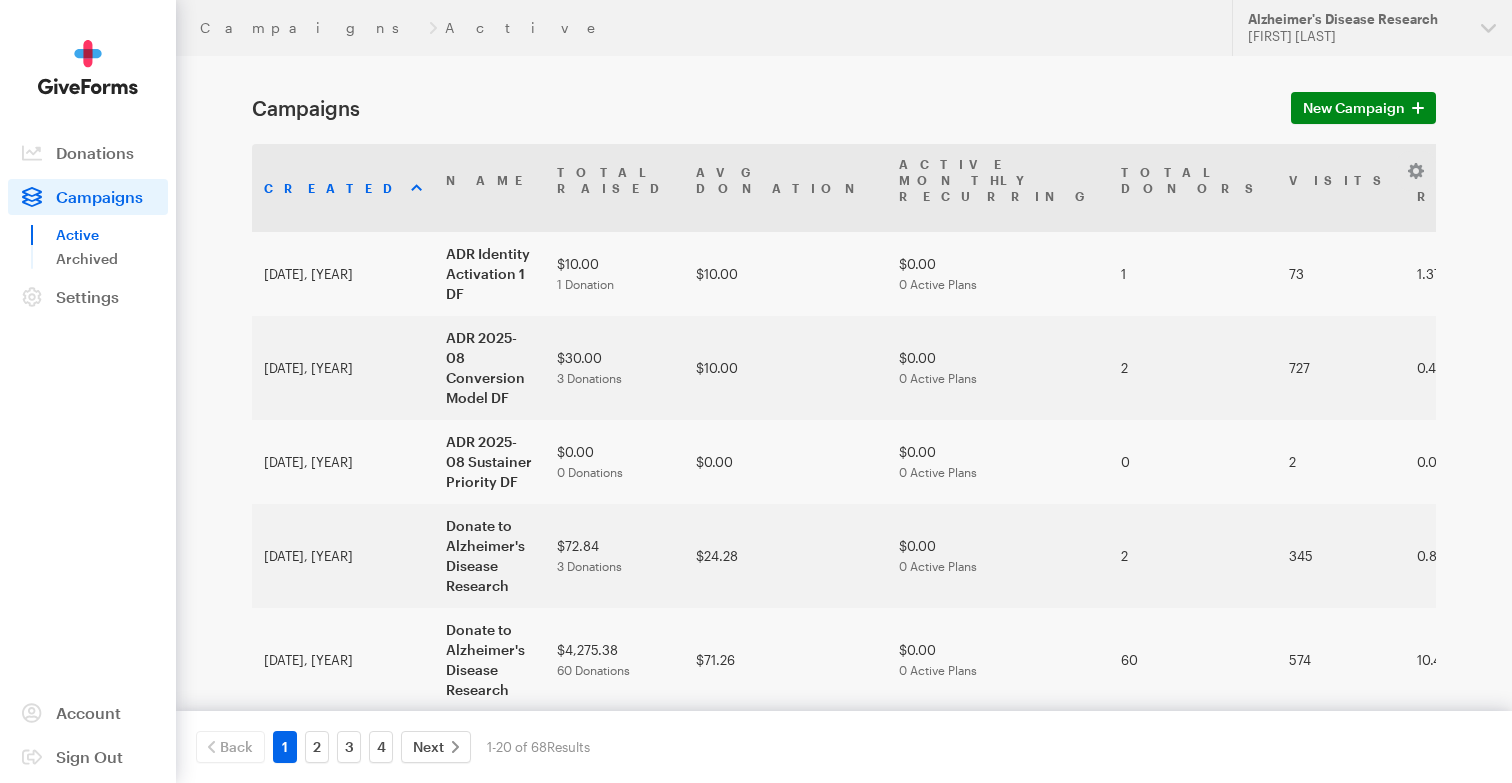 scroll, scrollTop: 0, scrollLeft: 0, axis: both 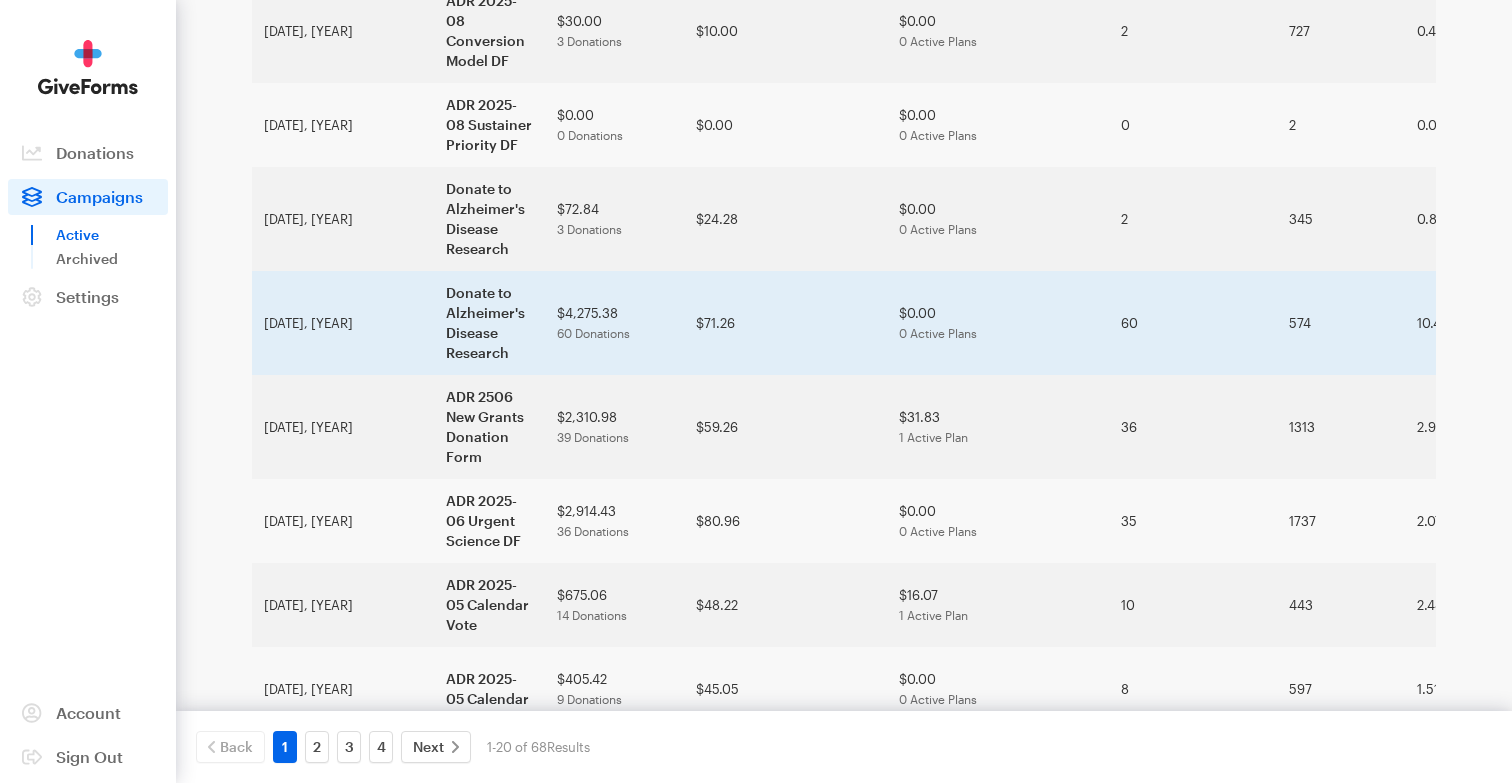 click on "$71.26" at bounding box center (785, 323) 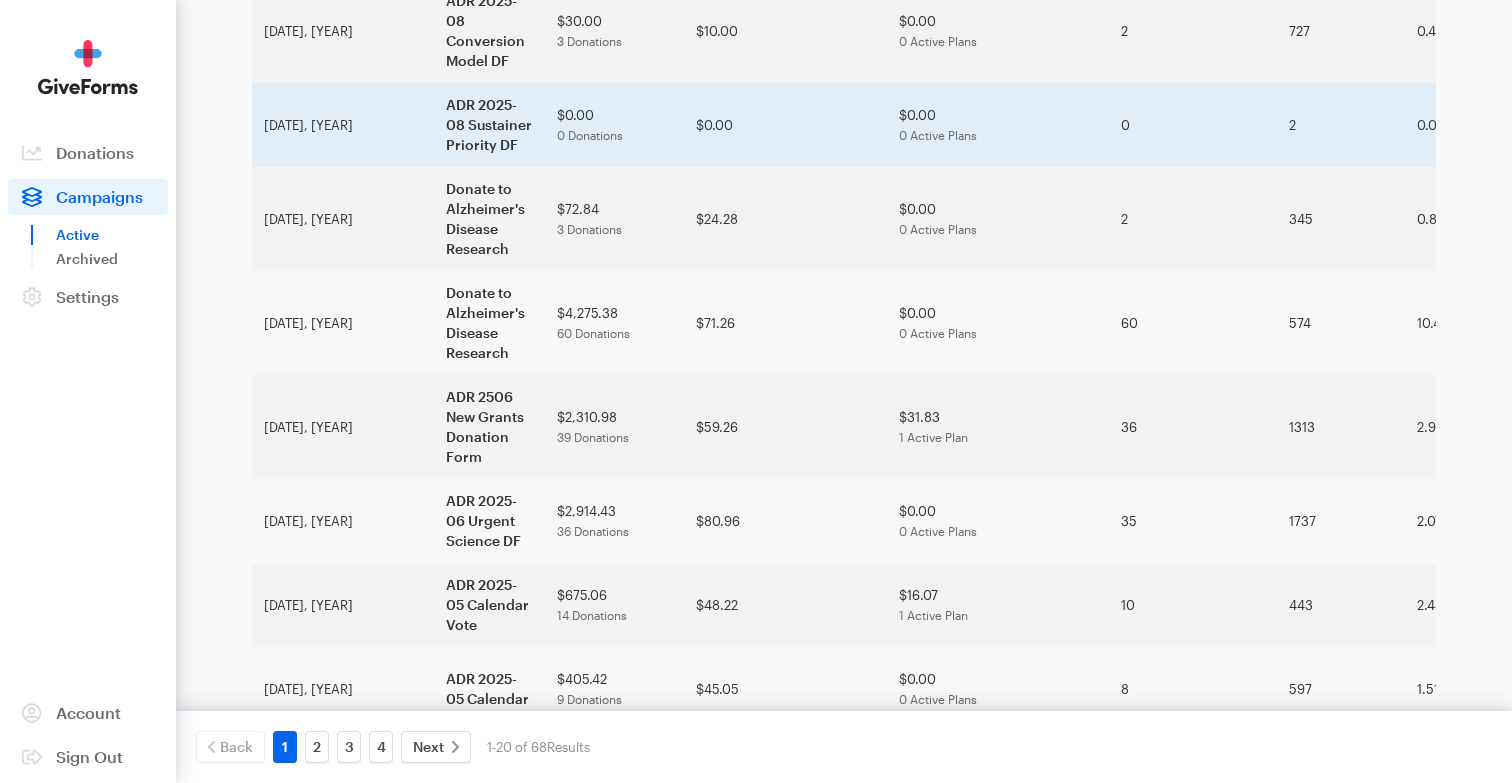 scroll, scrollTop: 0, scrollLeft: 0, axis: both 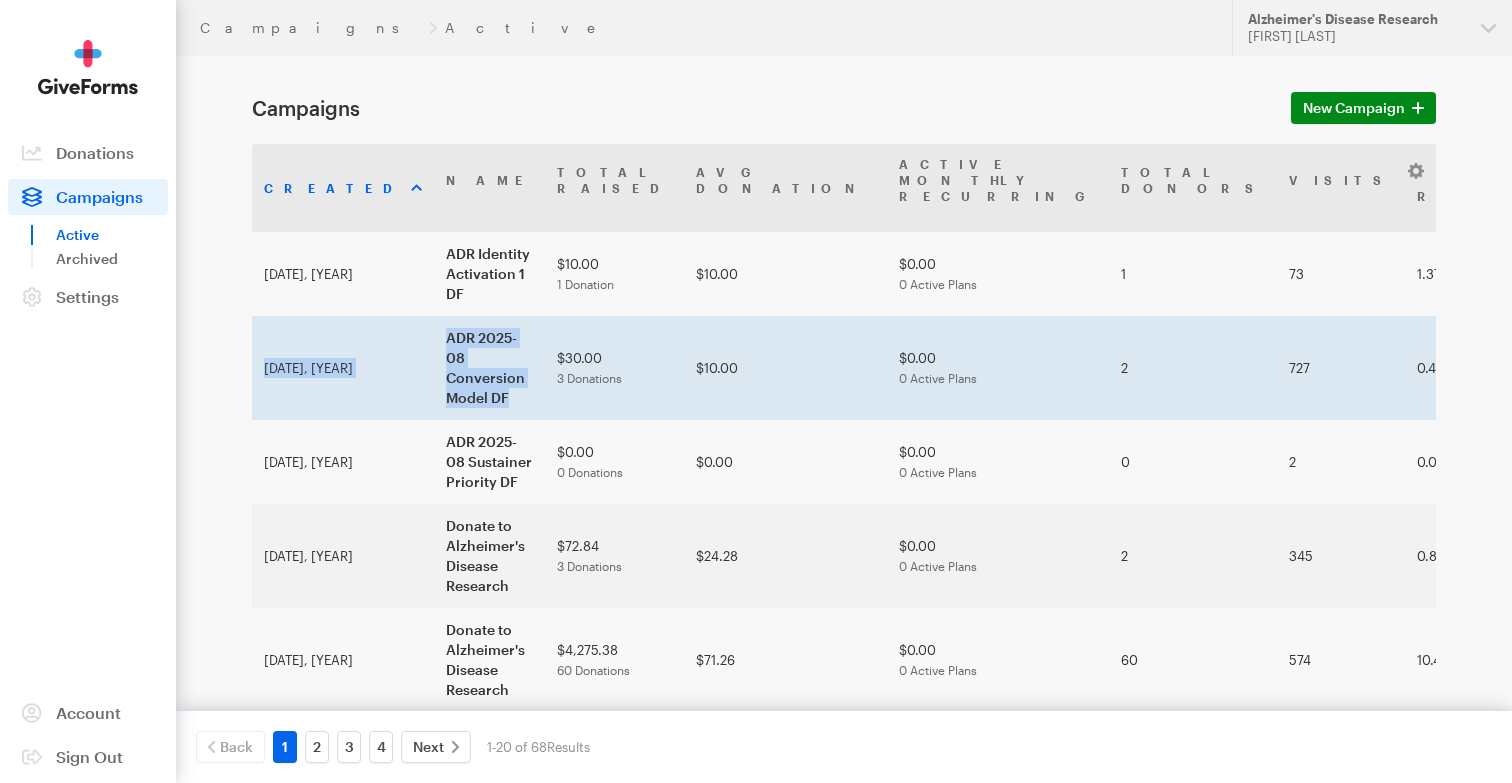 drag, startPoint x: 353, startPoint y: 293, endPoint x: 443, endPoint y: 350, distance: 106.531685 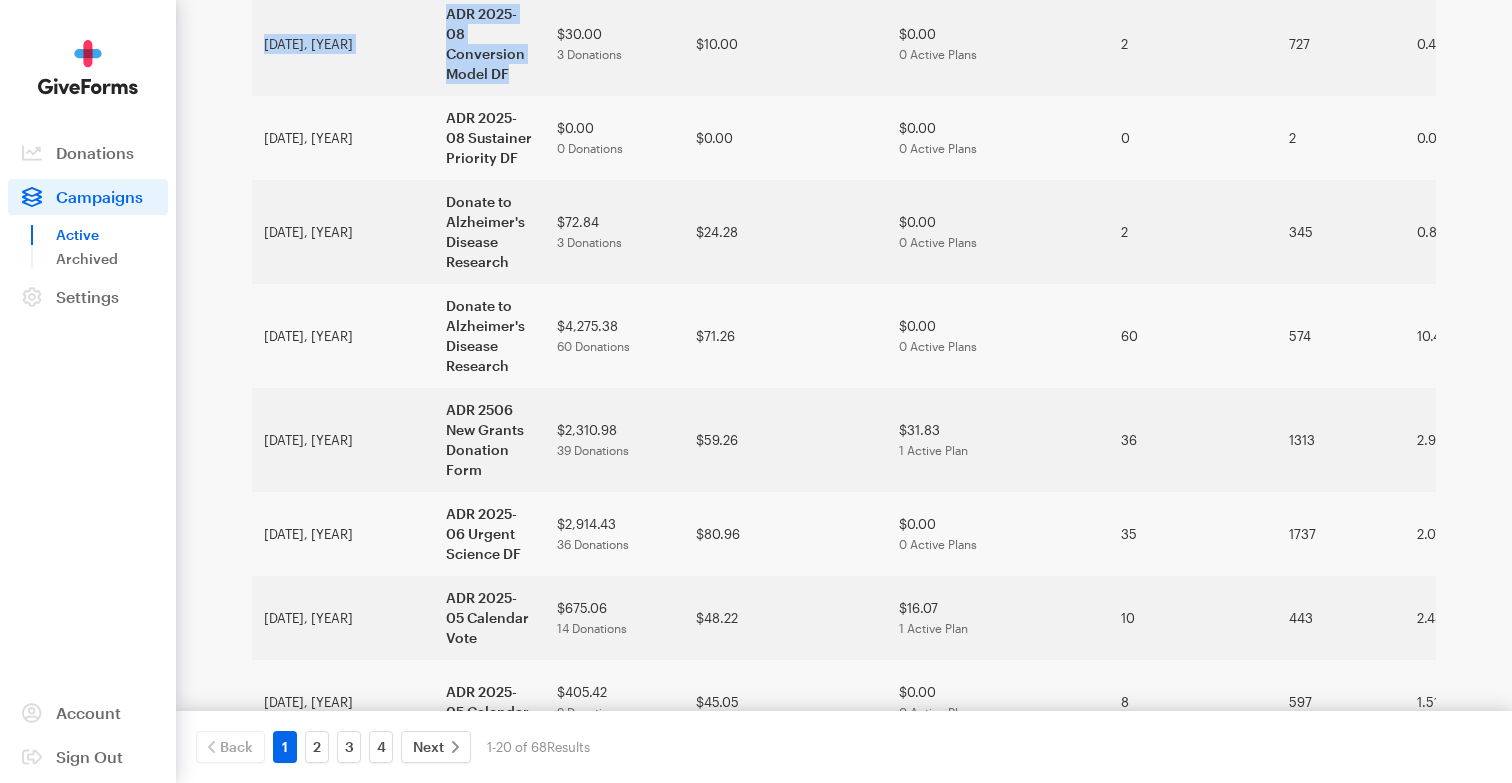 scroll, scrollTop: 467, scrollLeft: 0, axis: vertical 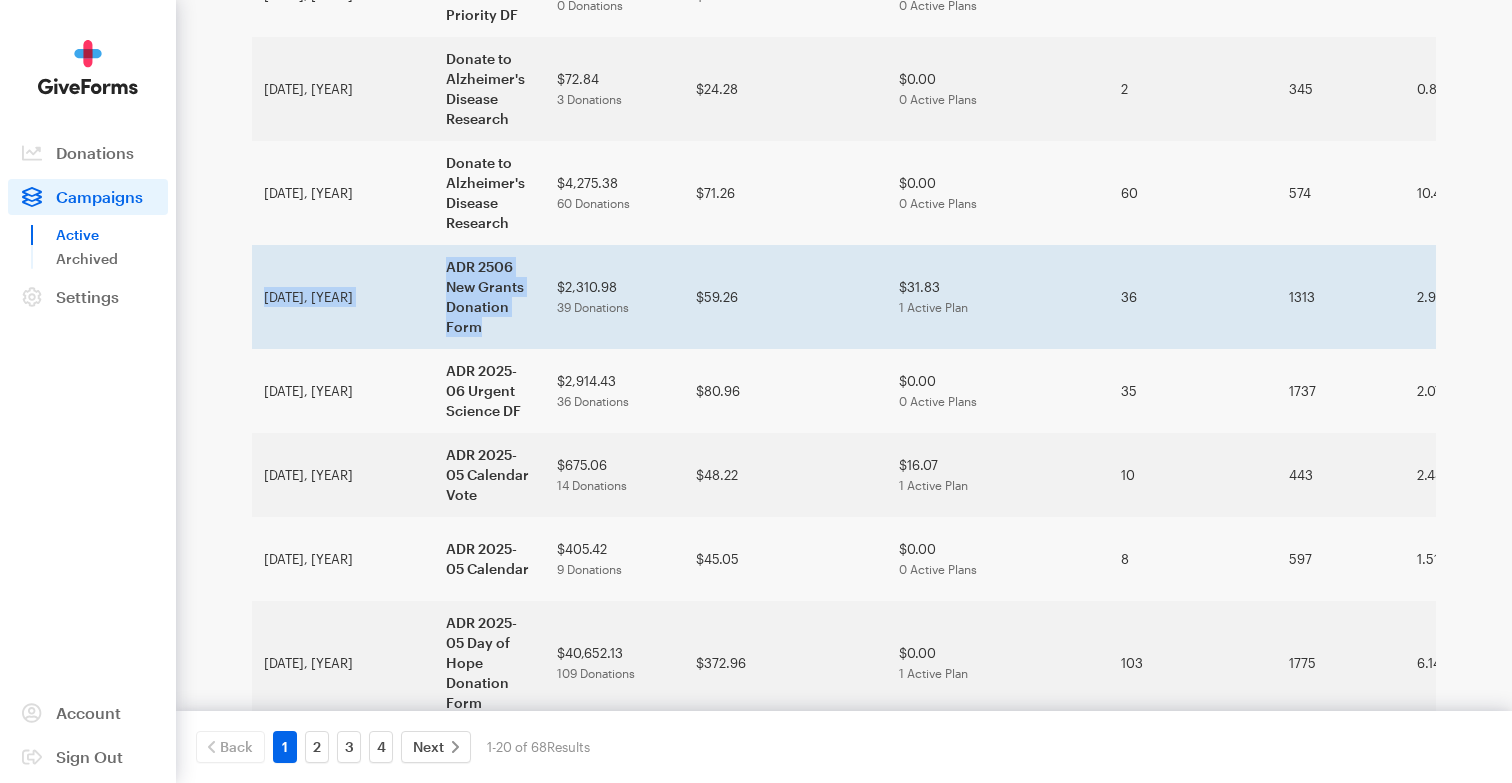 drag, startPoint x: 326, startPoint y: 207, endPoint x: 428, endPoint y: 254, distance: 112.30761 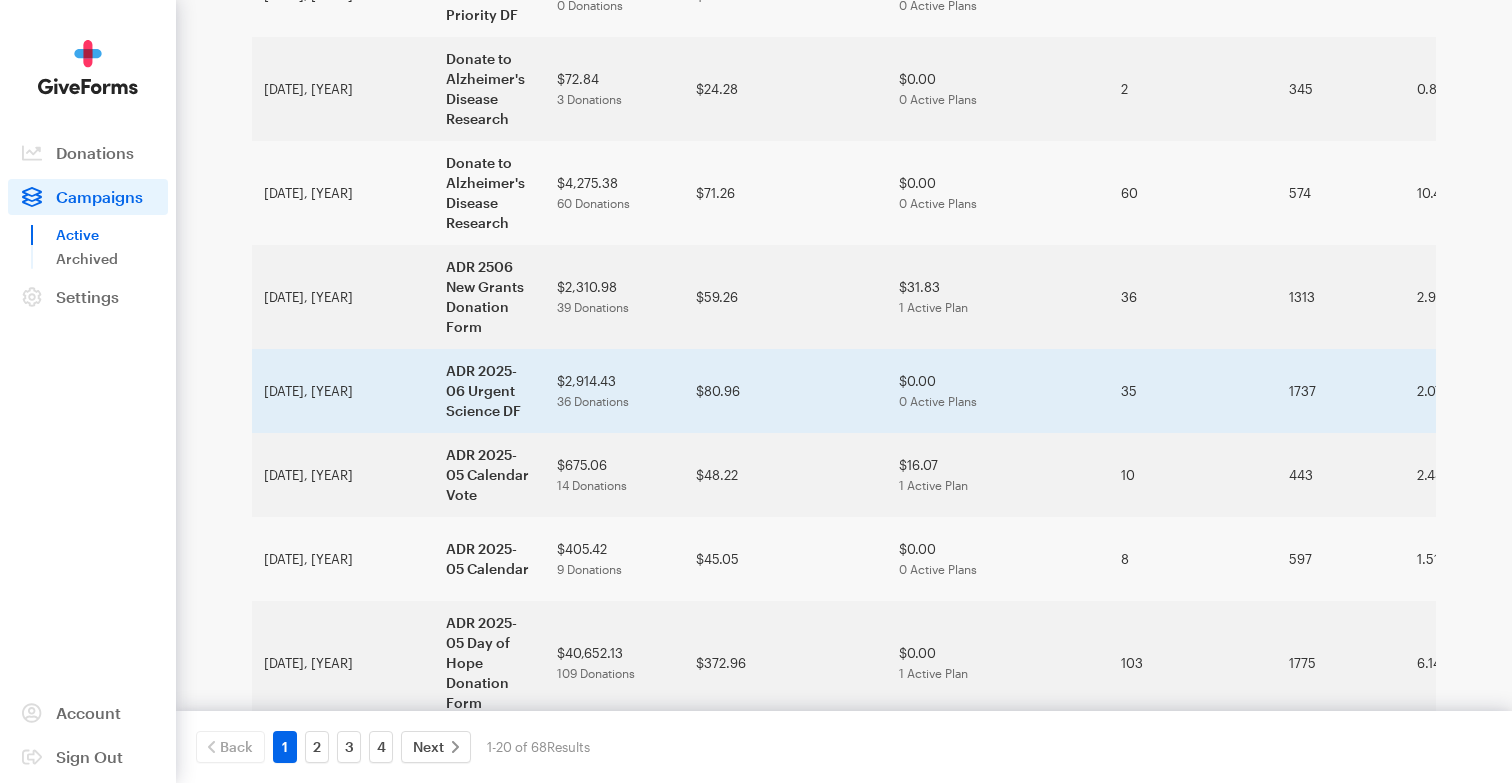 click on "$2,914.43
36 Donations" at bounding box center (614, 391) 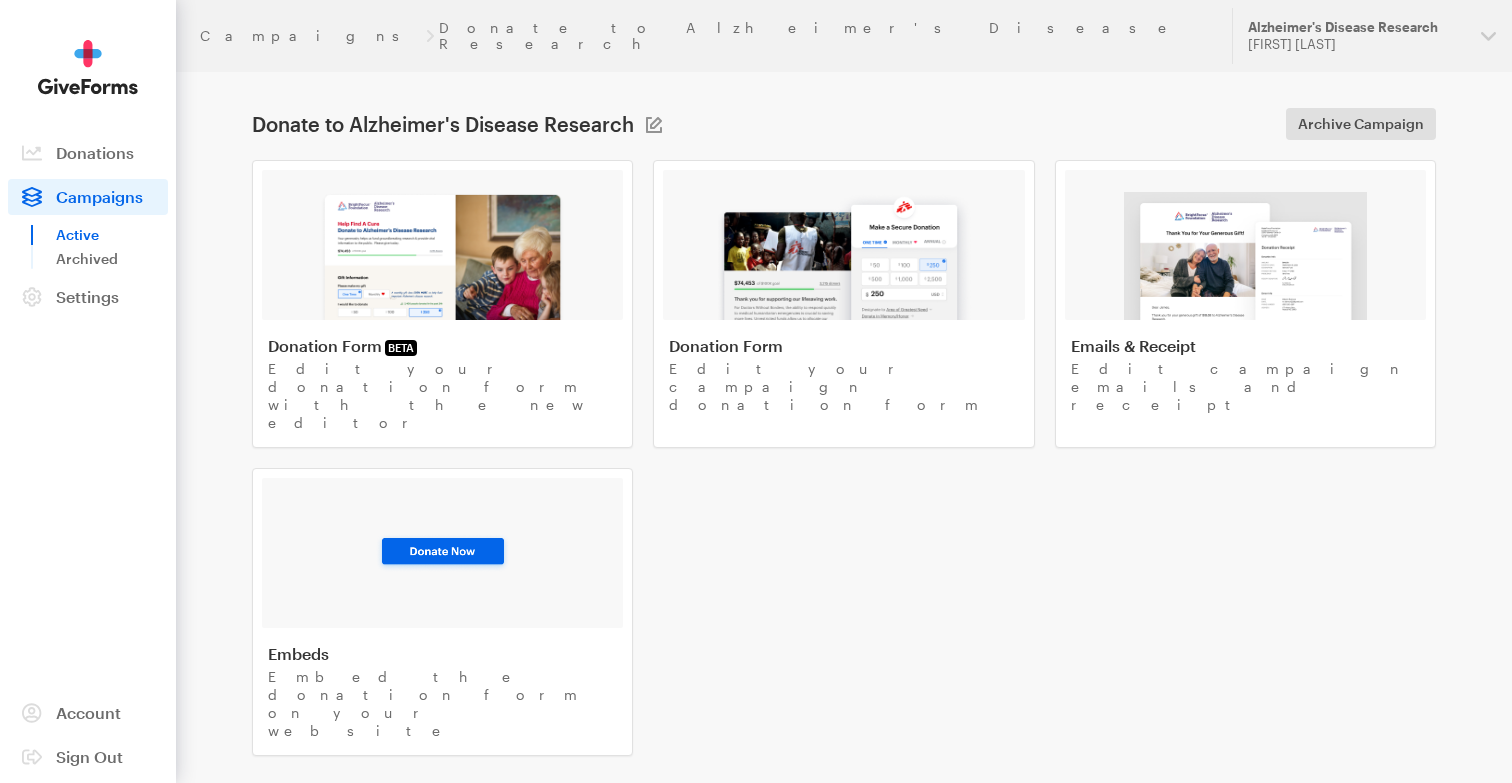 scroll, scrollTop: 0, scrollLeft: 0, axis: both 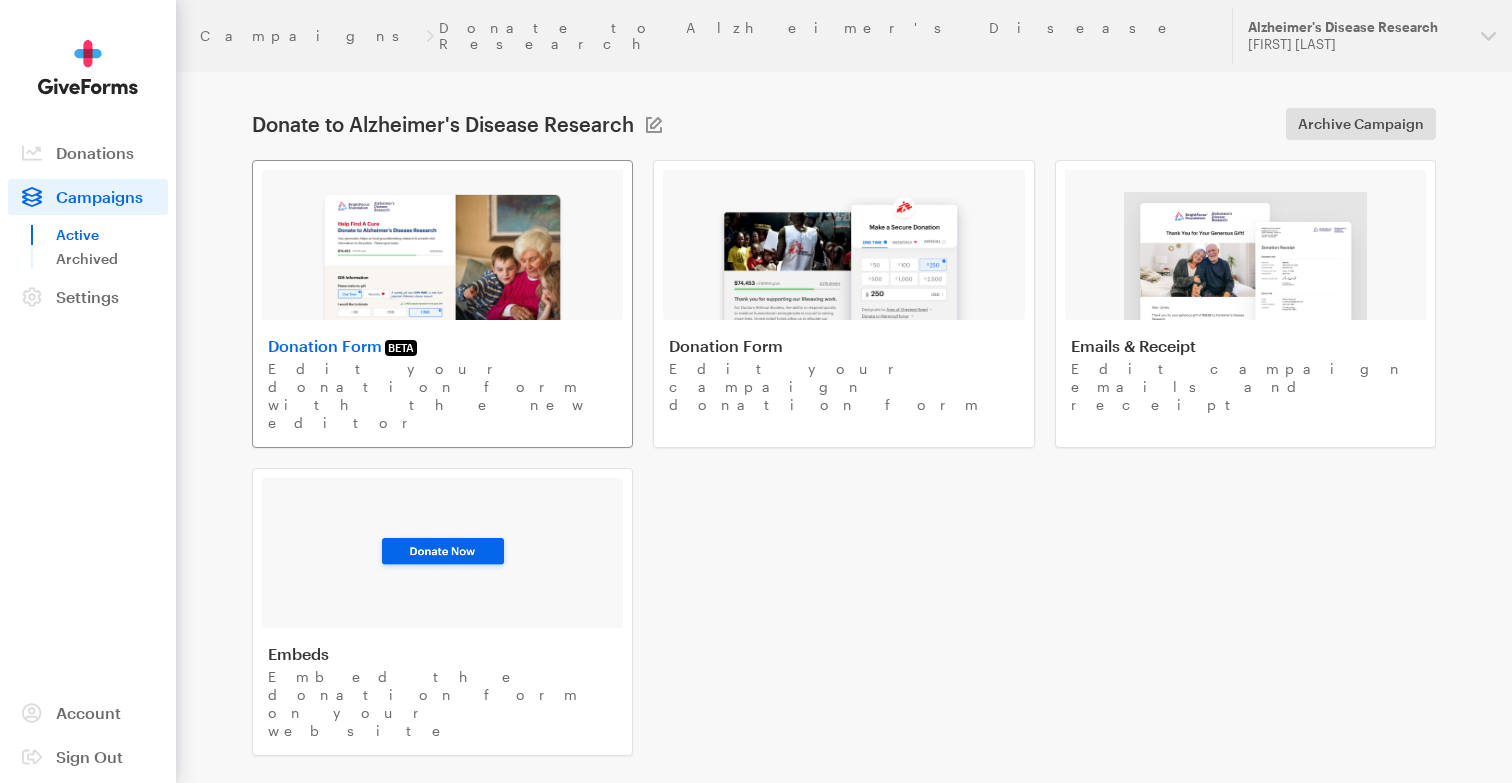 click at bounding box center (442, 256) 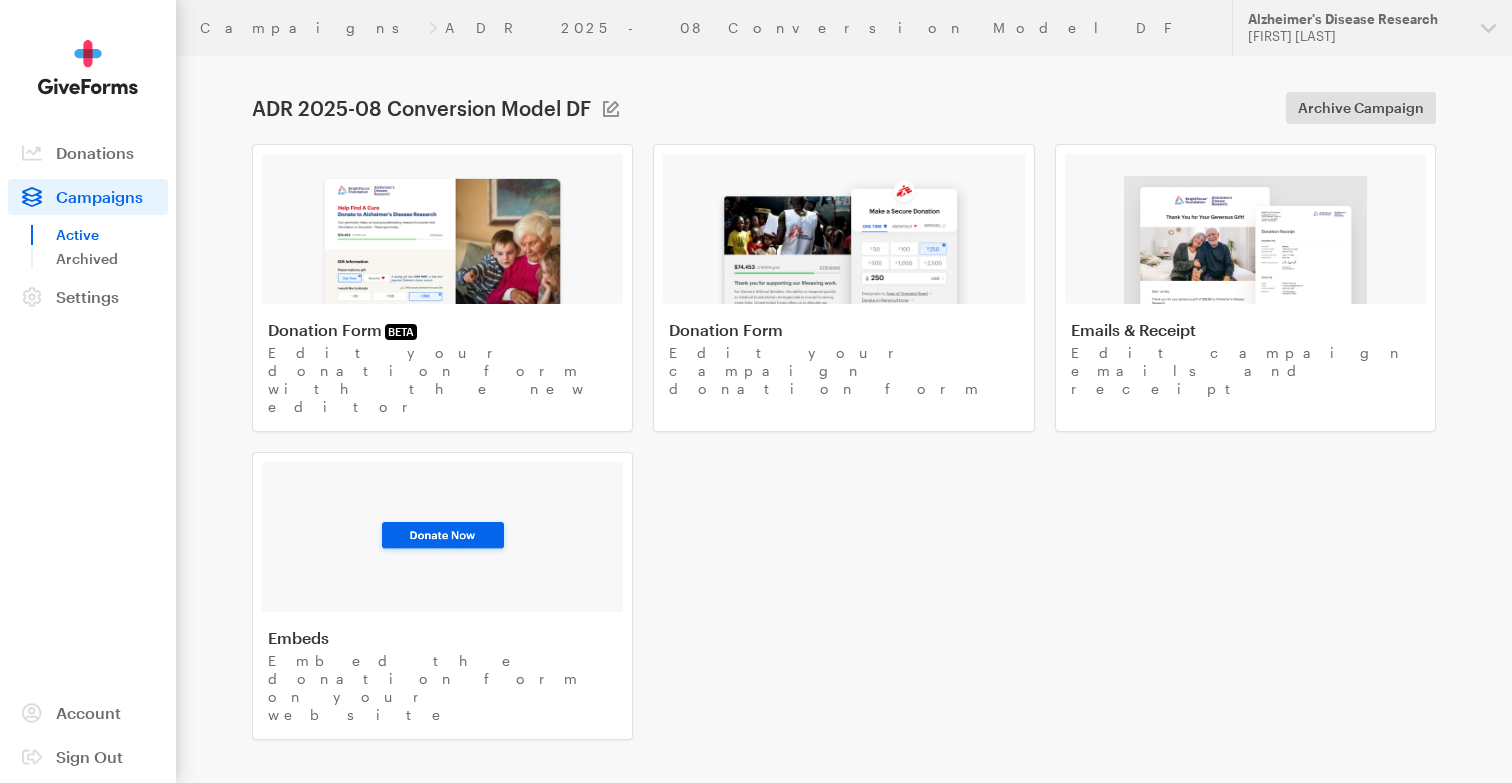 scroll, scrollTop: 0, scrollLeft: 0, axis: both 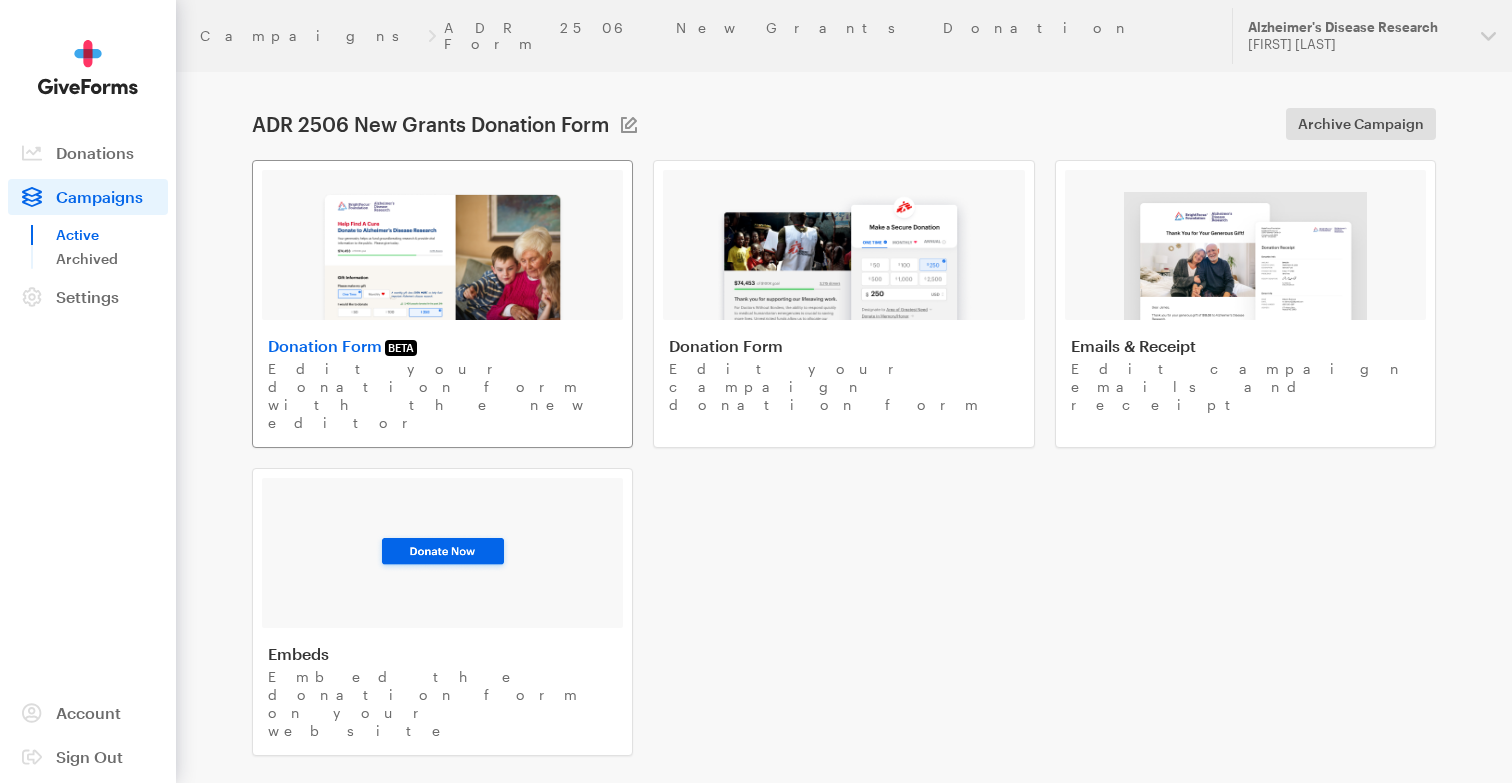 click at bounding box center [442, 256] 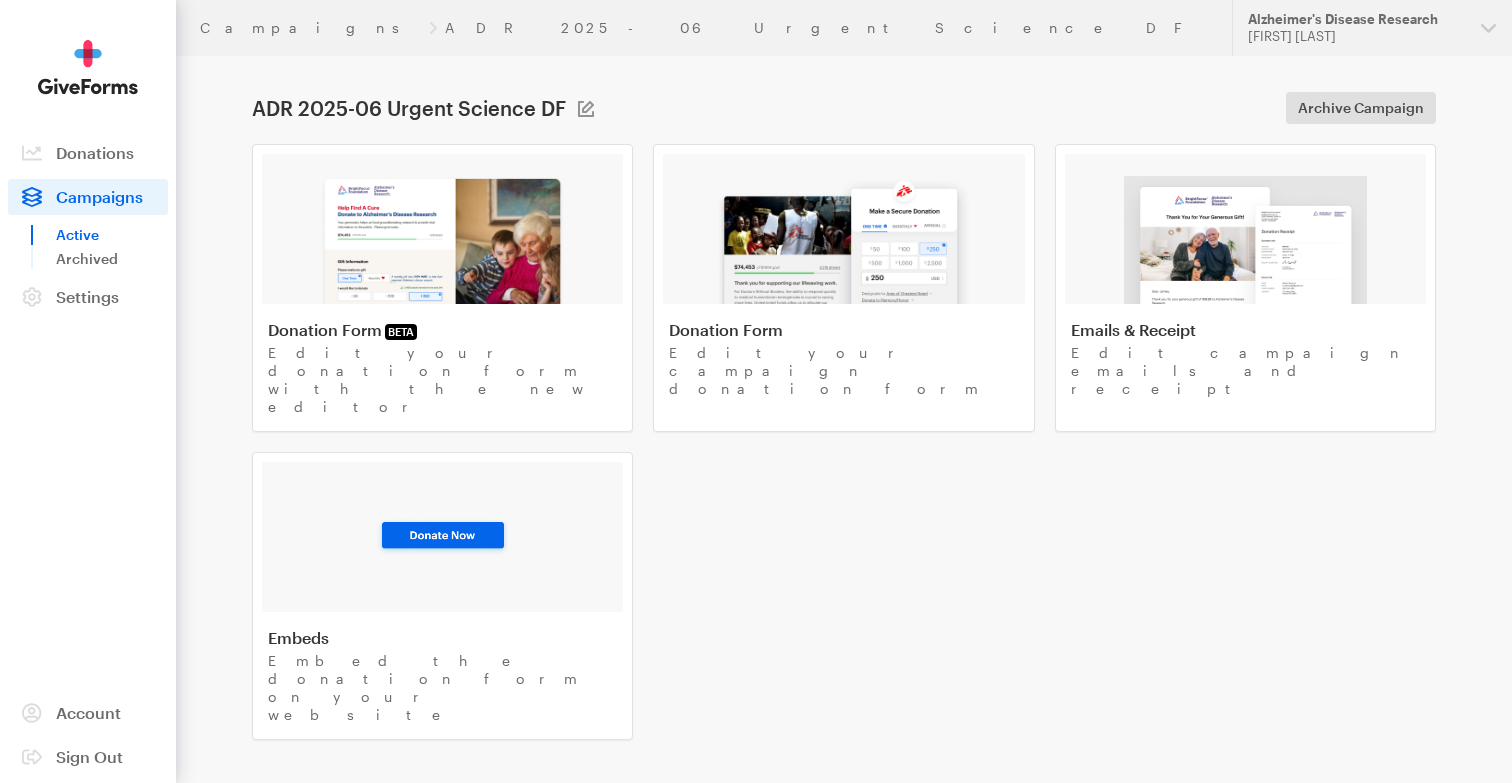 scroll, scrollTop: 0, scrollLeft: 0, axis: both 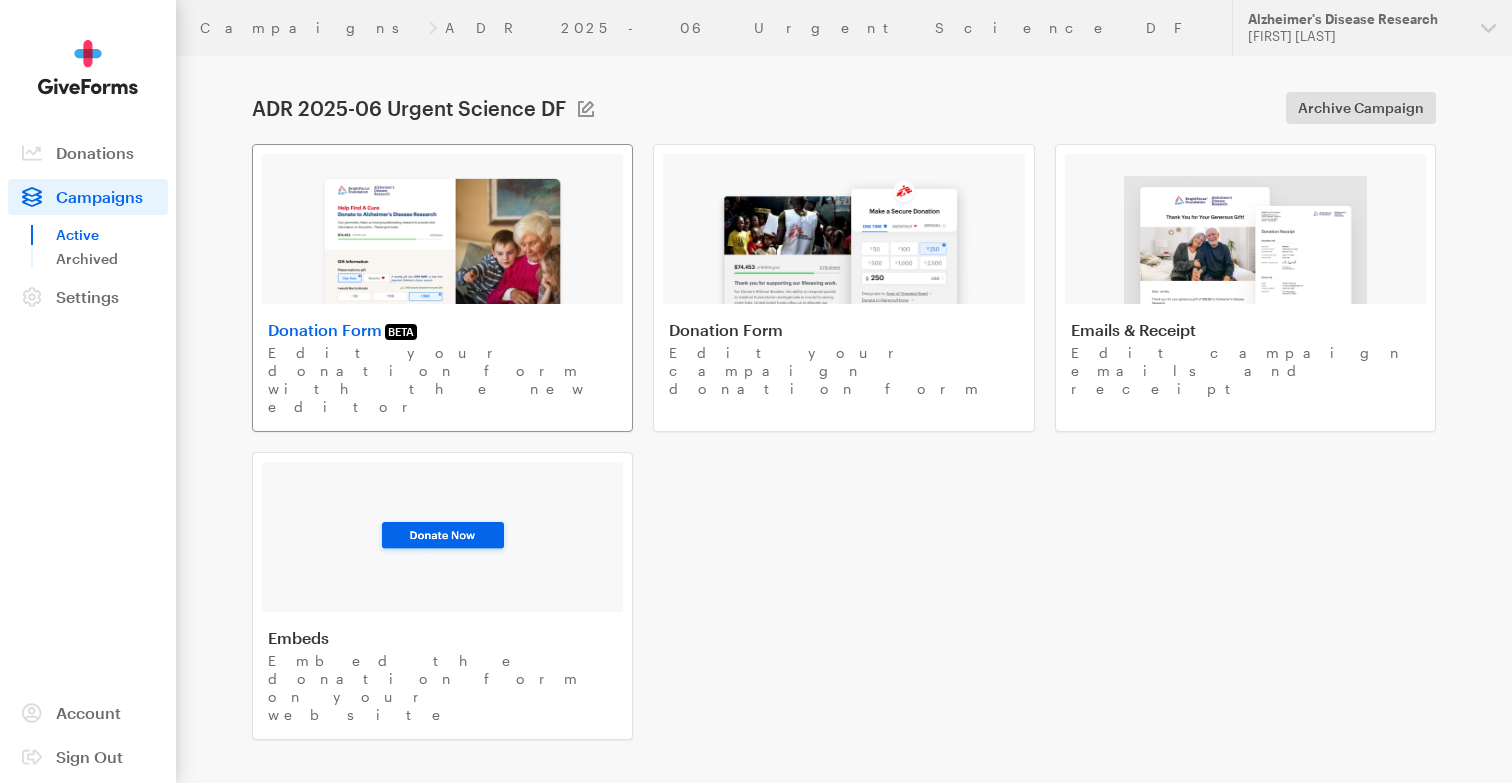 click on "Donation Form  BETA
Edit your donation form with the new editor" at bounding box center [442, 288] 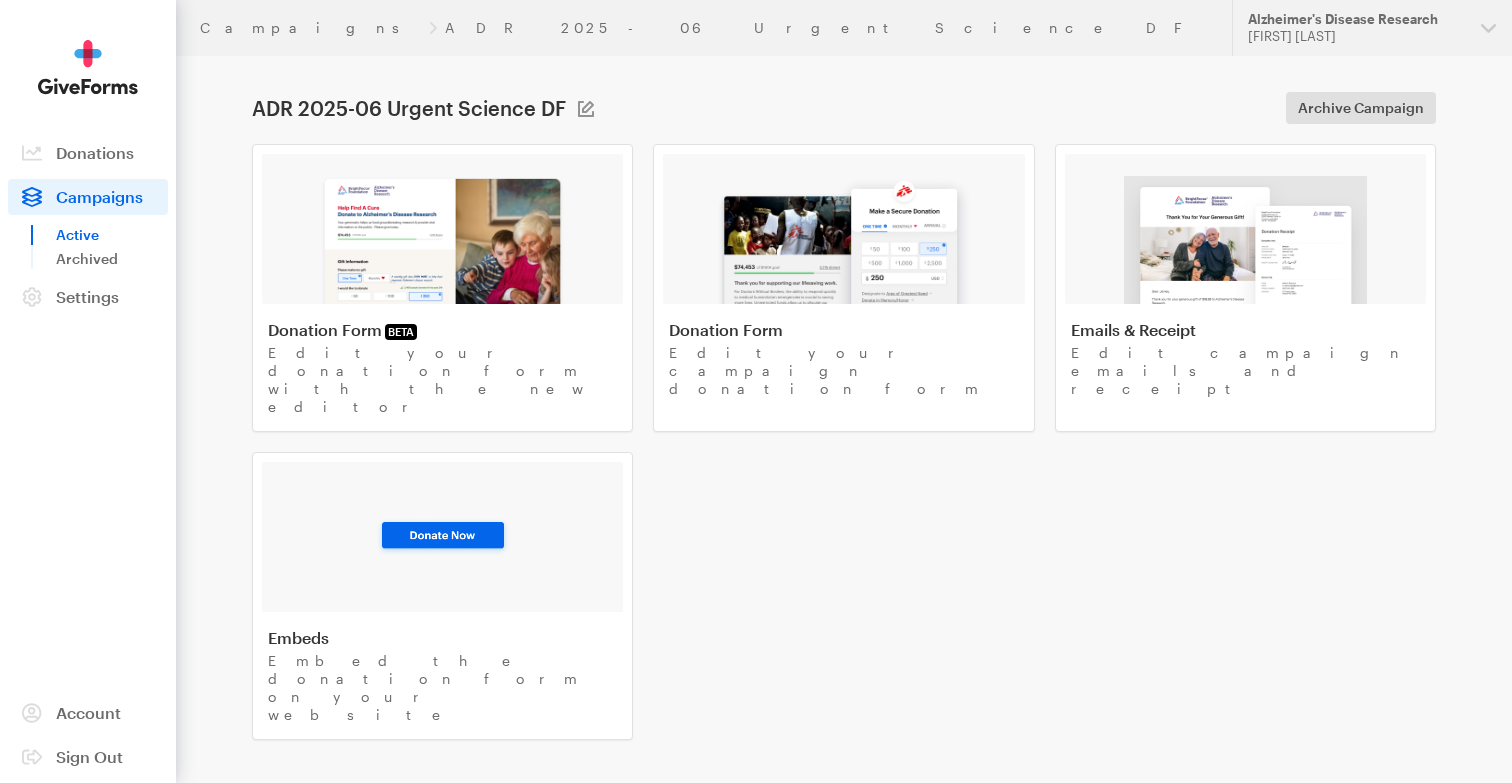 scroll, scrollTop: 0, scrollLeft: 0, axis: both 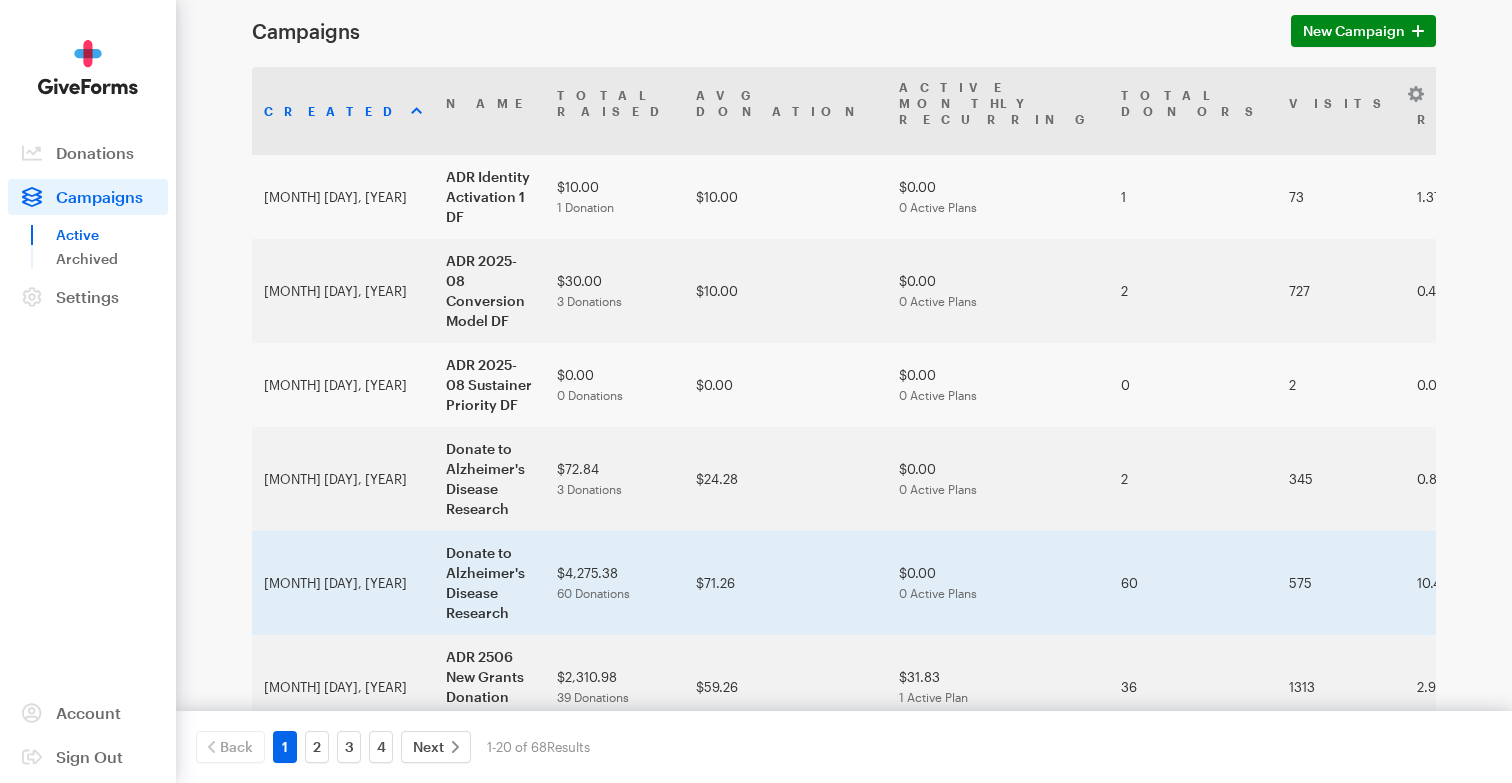click on "$71.26" at bounding box center [785, 583] 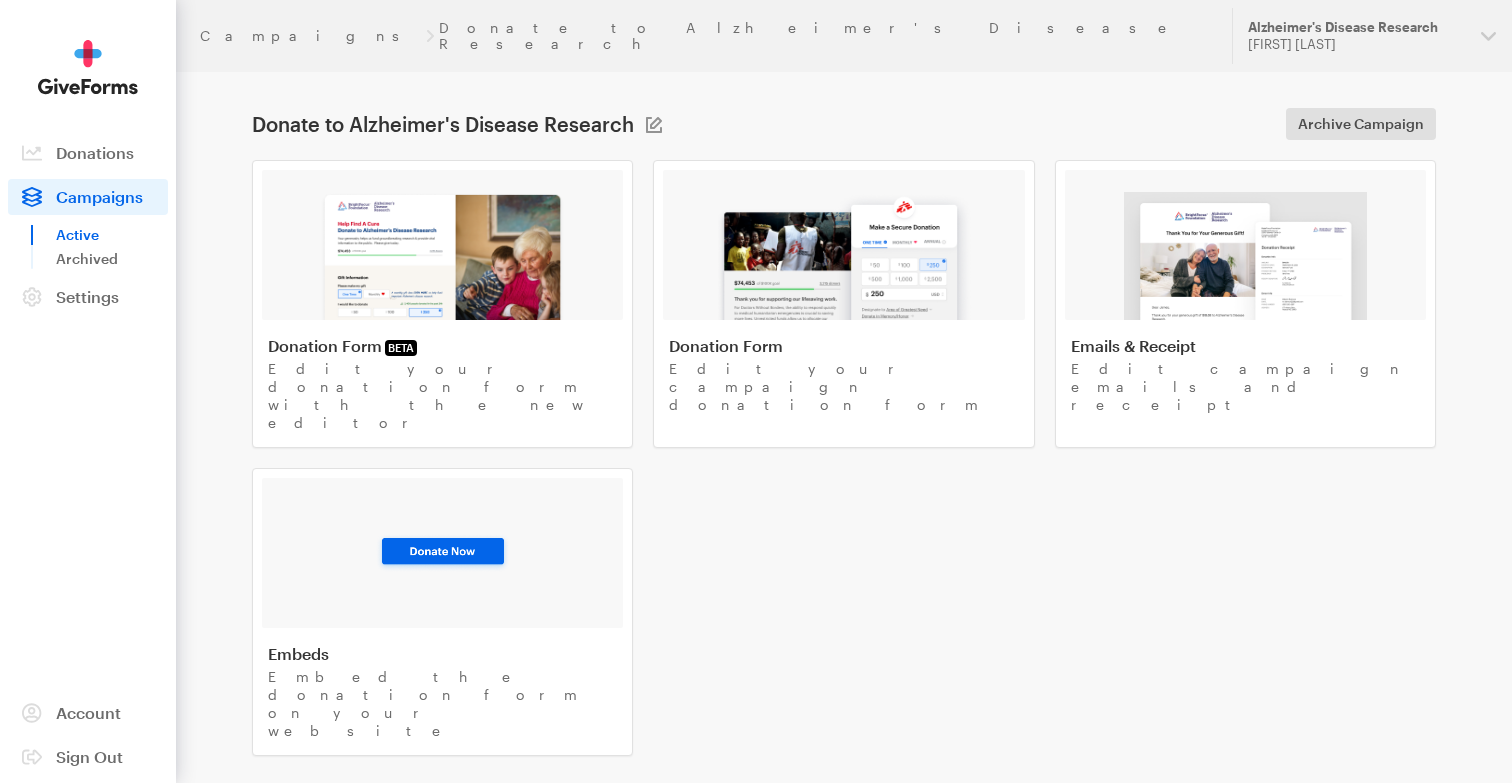 scroll, scrollTop: 0, scrollLeft: 0, axis: both 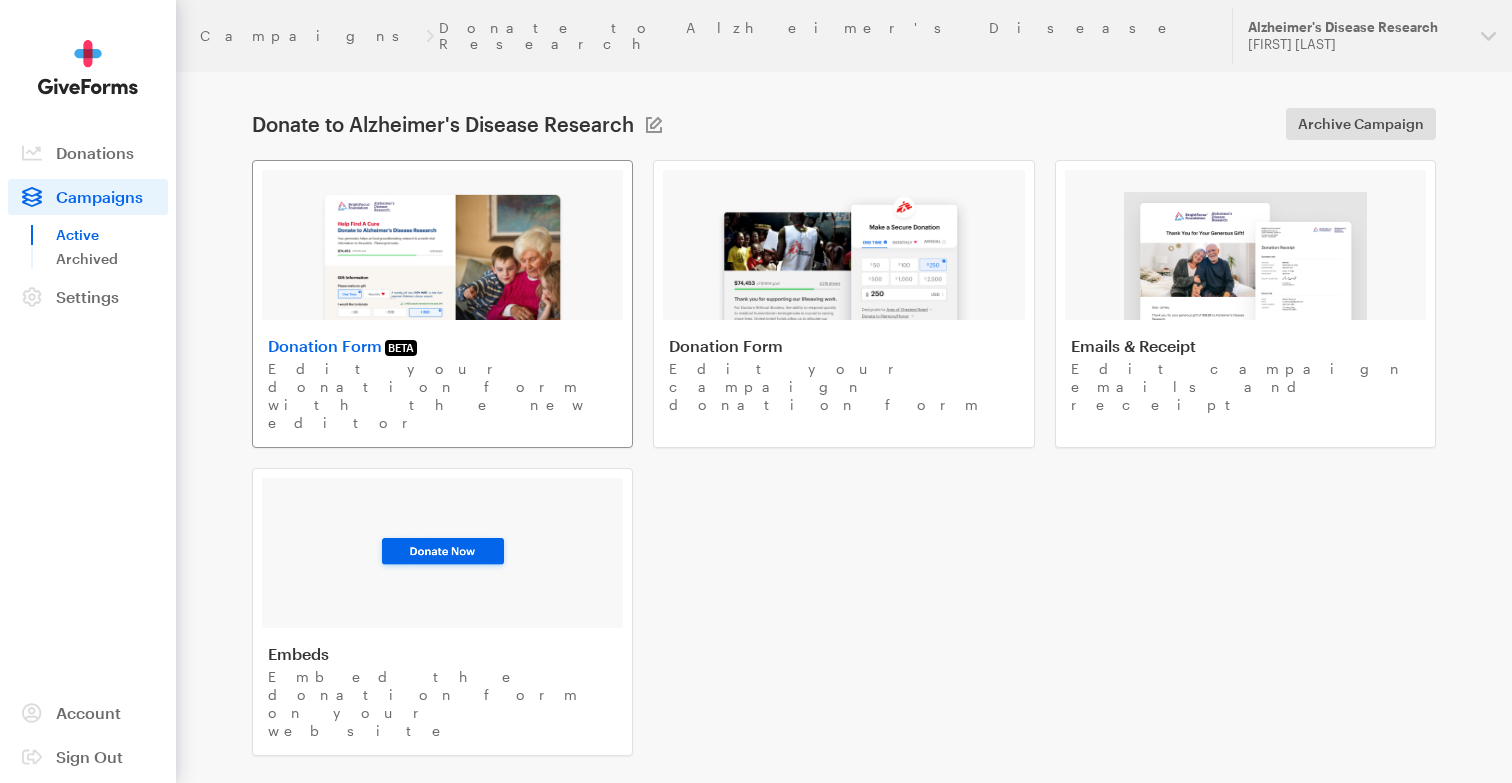 click on "Donation Form  BETA
Edit your donation form with the new editor" at bounding box center [442, 304] 